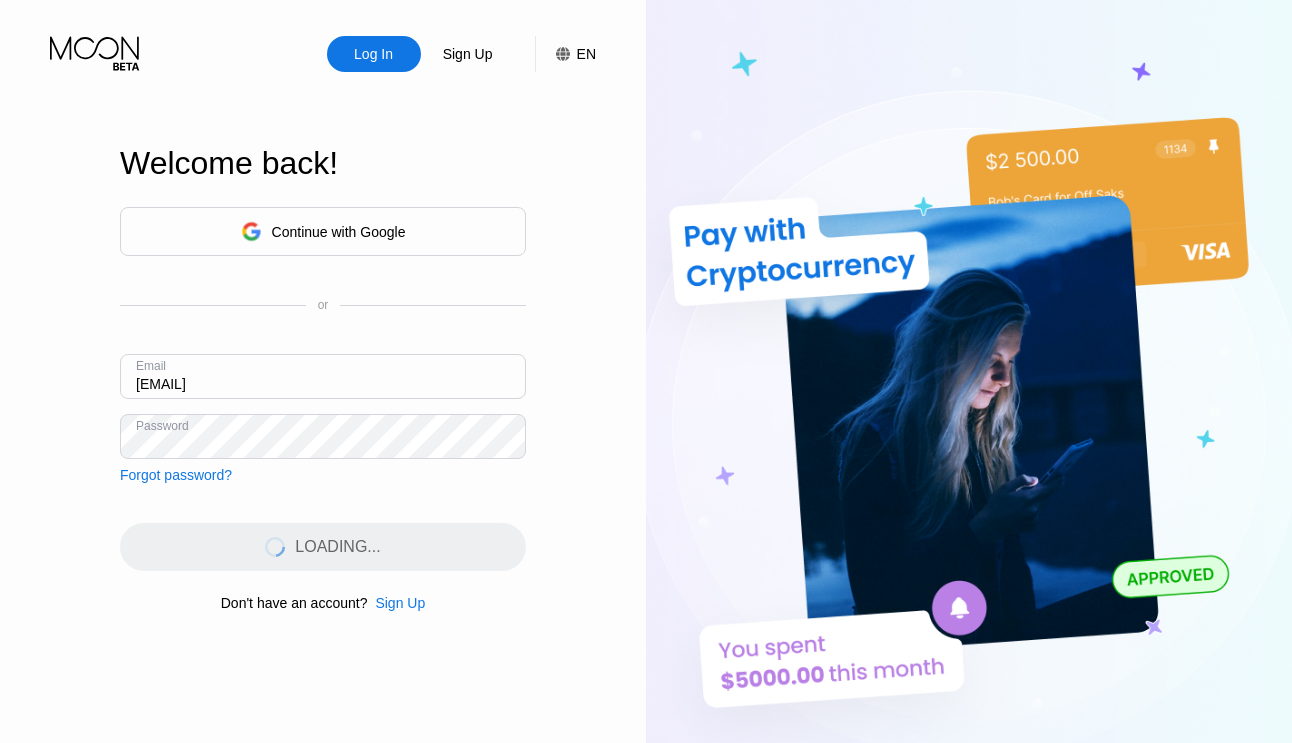 scroll, scrollTop: 0, scrollLeft: 0, axis: both 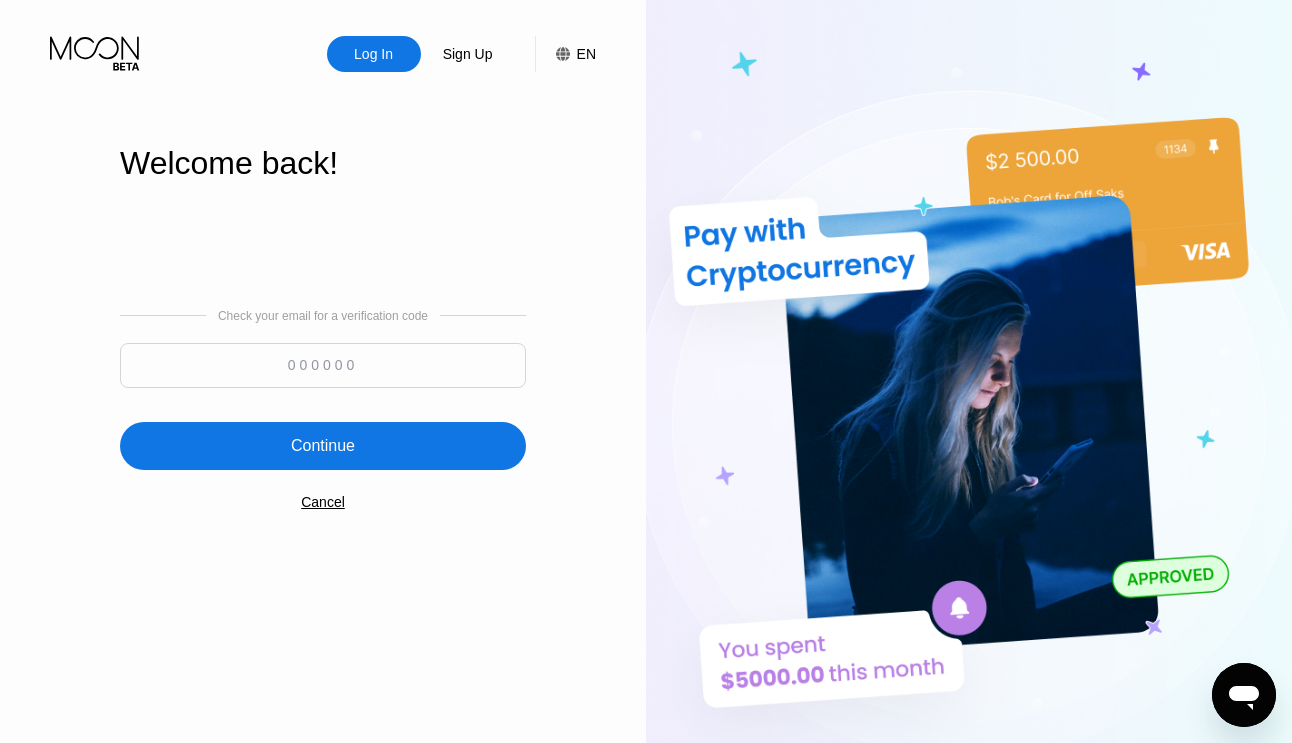 click at bounding box center (323, 365) 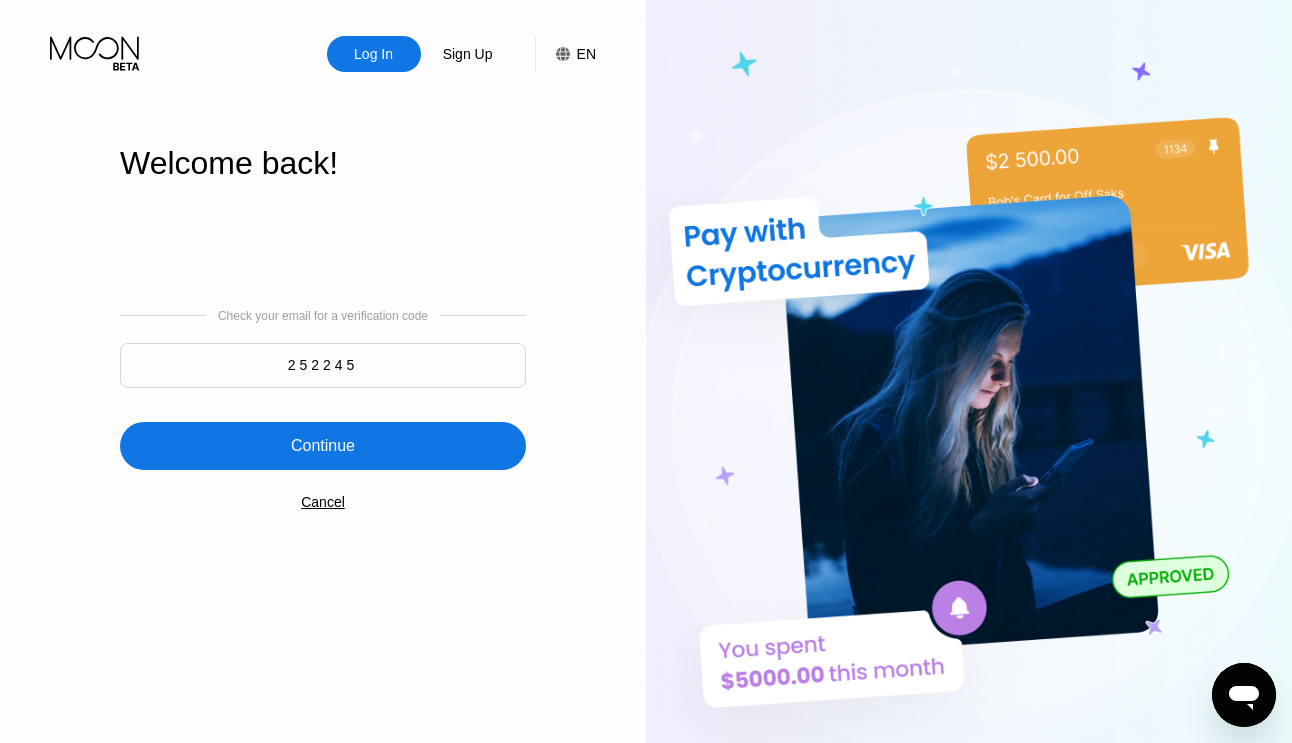 type on "252245" 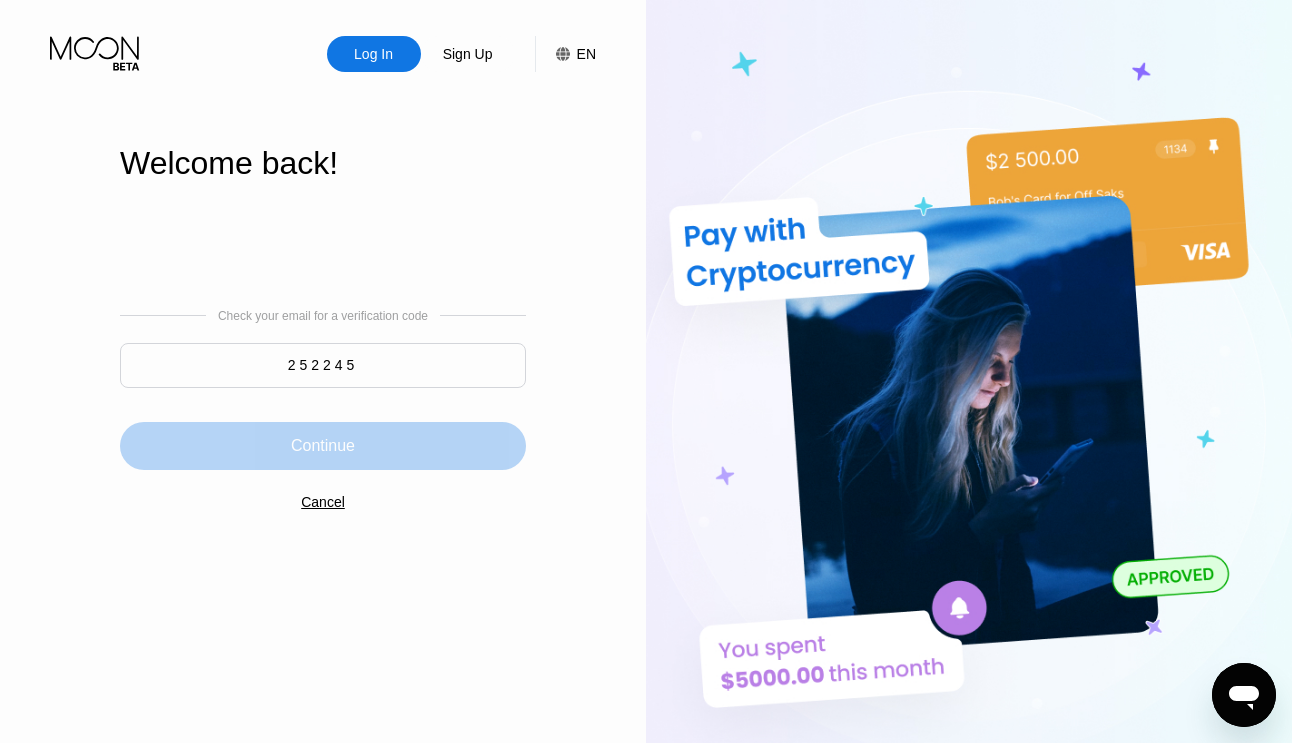 click on "Continue" at bounding box center [323, 446] 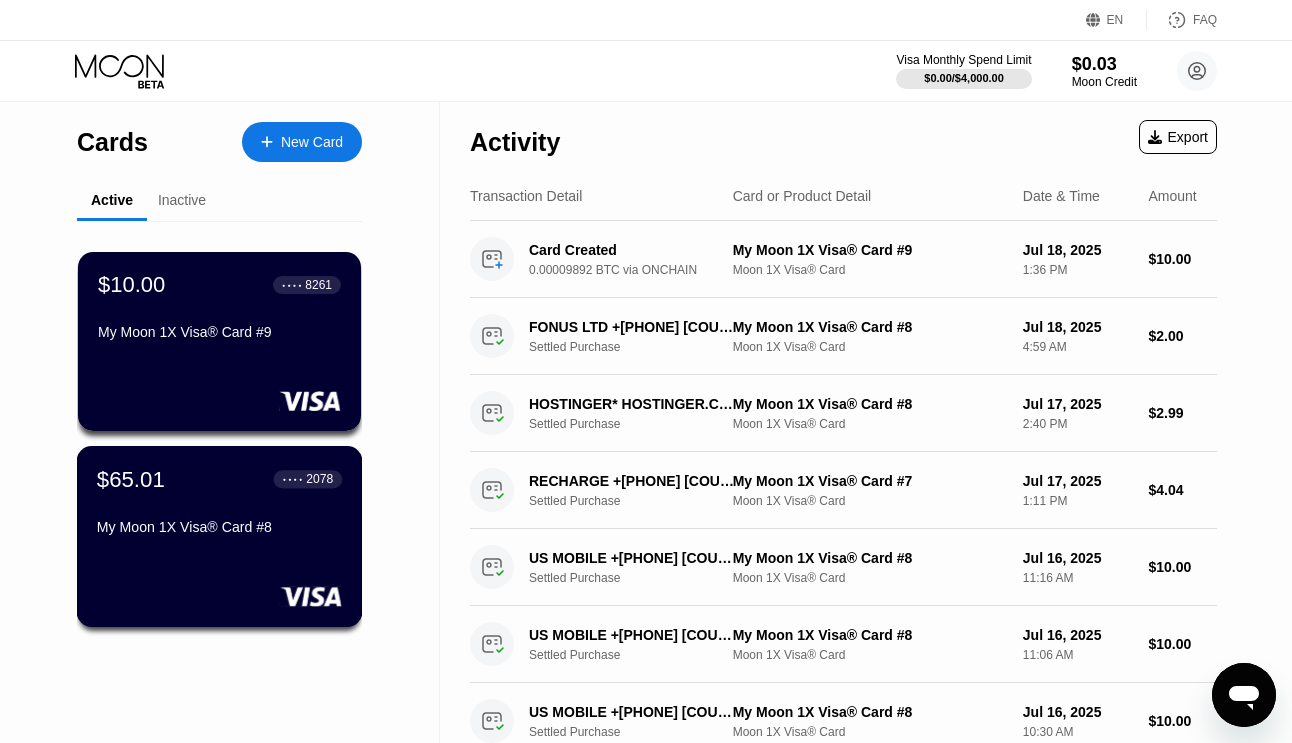 click on "$65.01 ● ● ● ● 2078 My Moon 1X Visa® Card #8" at bounding box center (219, 504) 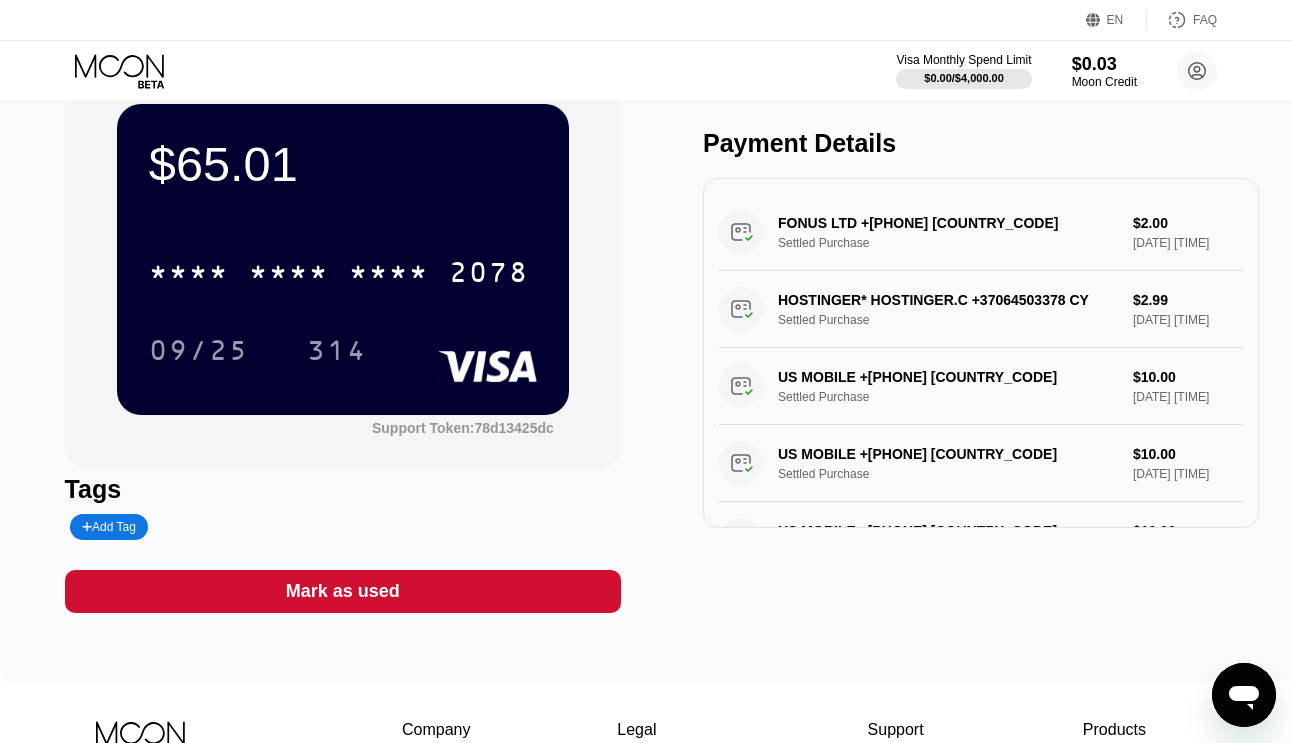 scroll, scrollTop: 0, scrollLeft: 0, axis: both 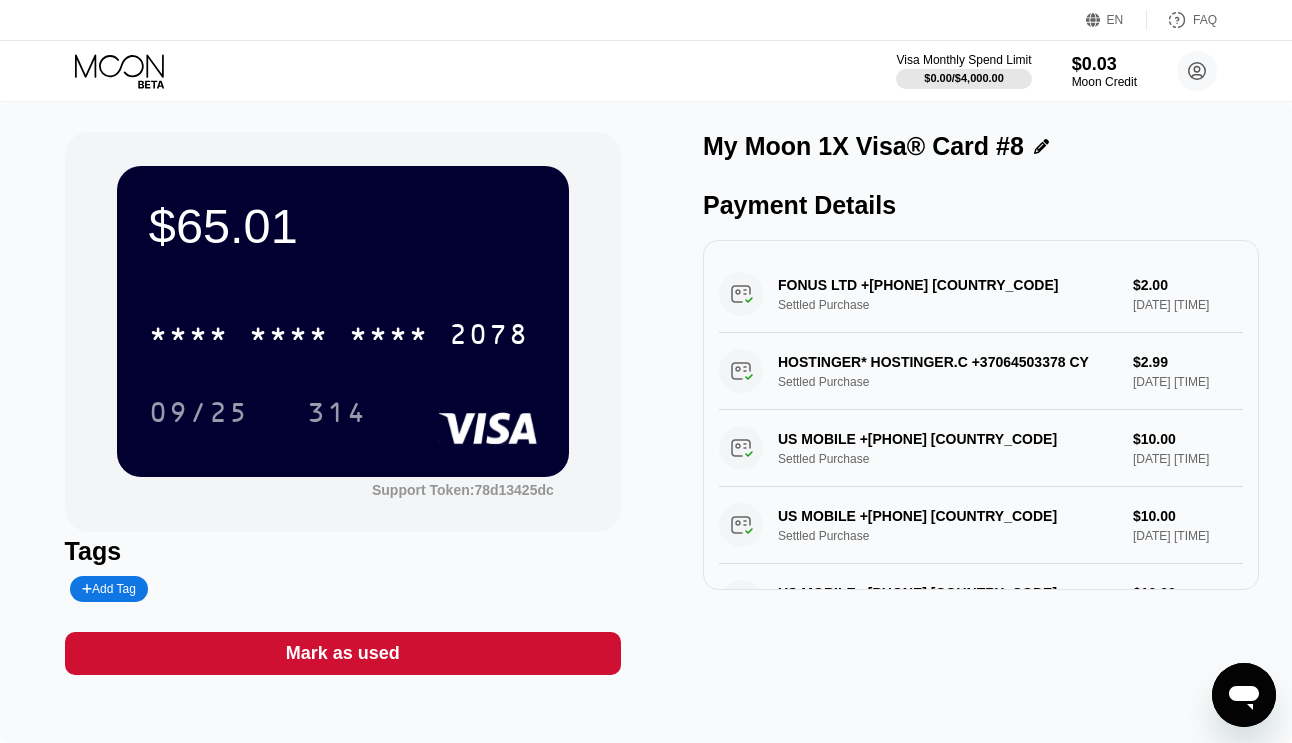 click 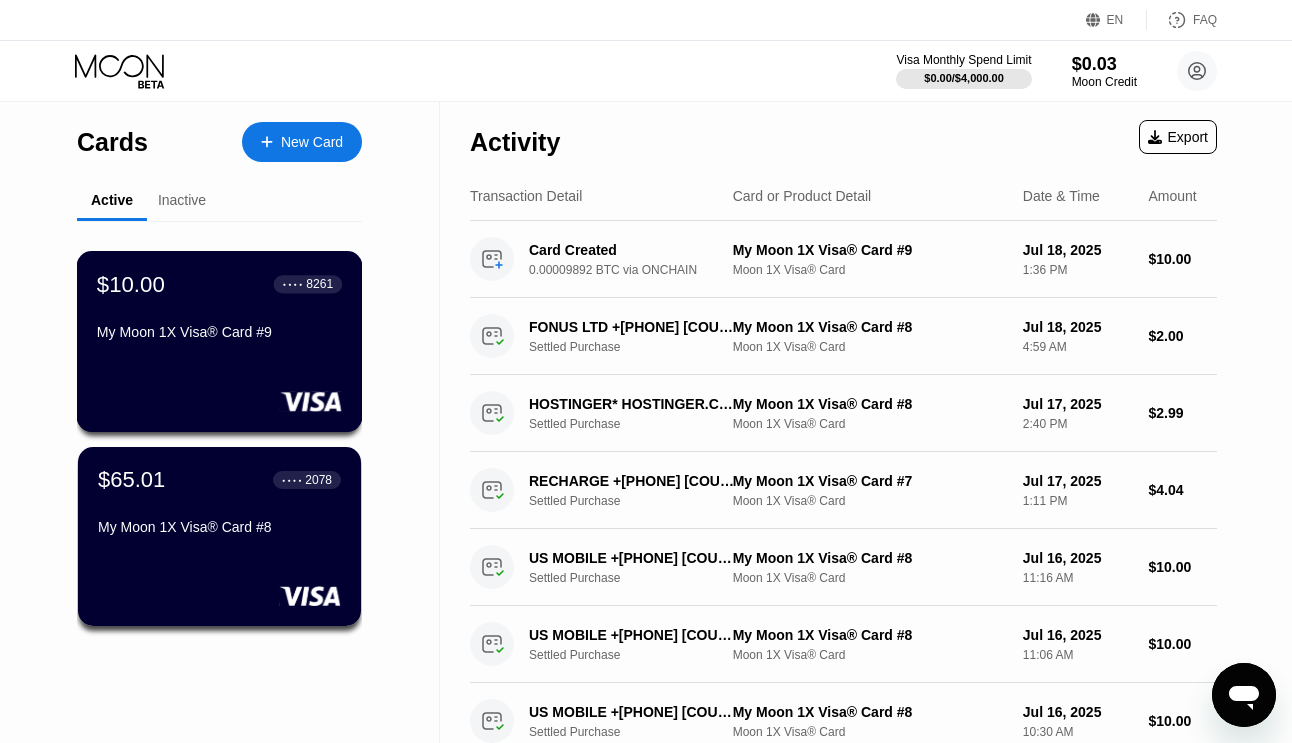 click on "$10.00 ● ● ● ● 8261 My Moon 1X Visa® Card #9" at bounding box center [219, 309] 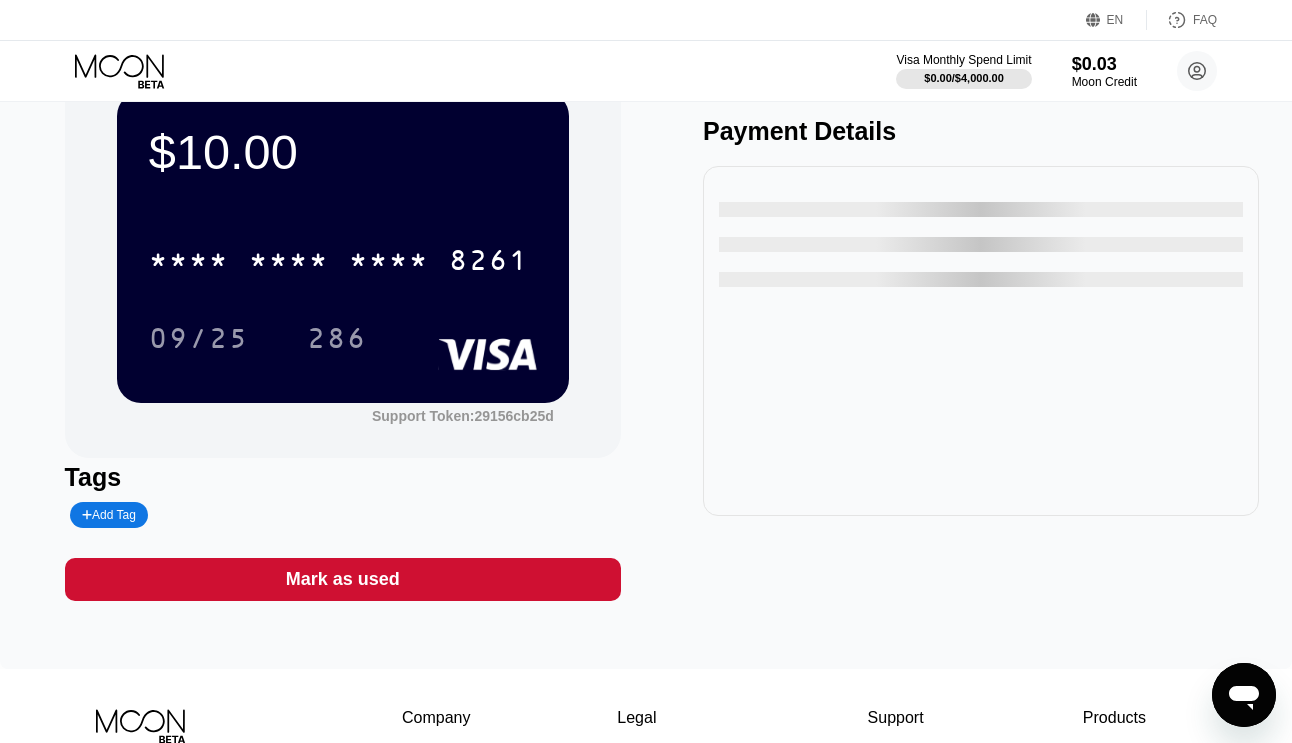 scroll, scrollTop: 0, scrollLeft: 0, axis: both 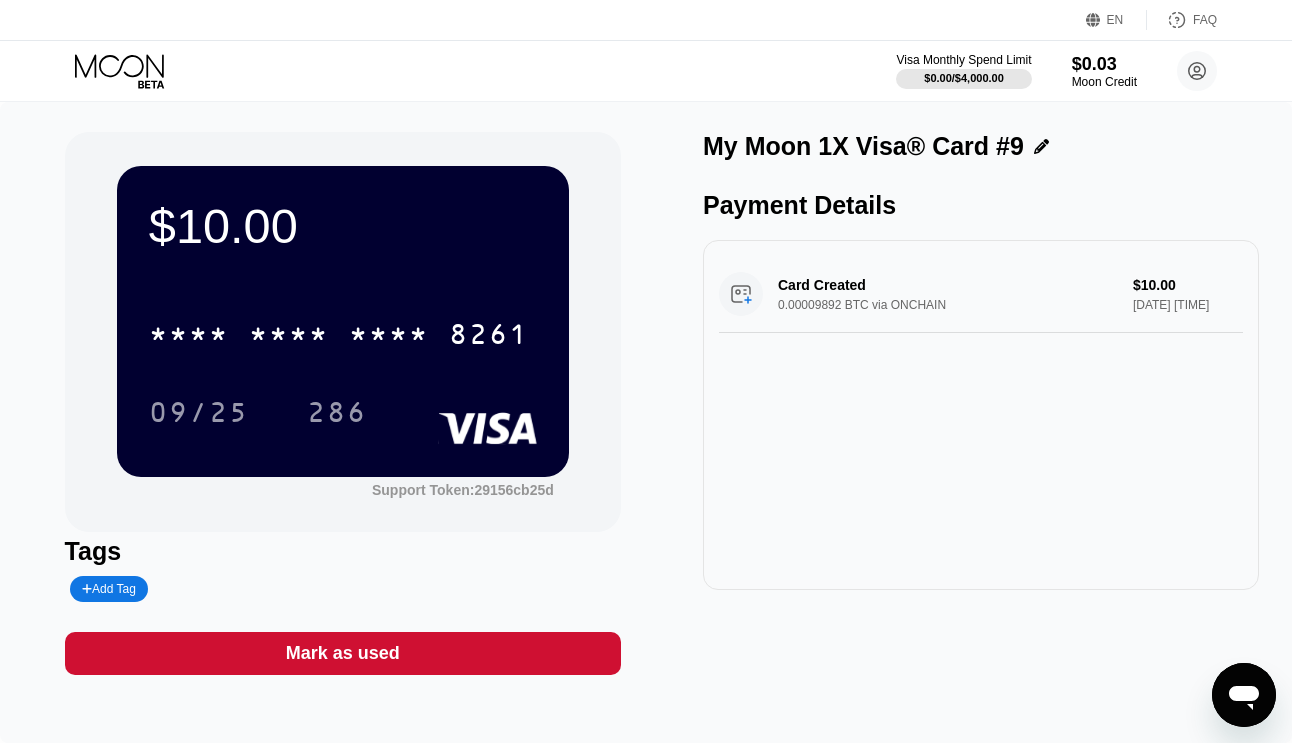 click 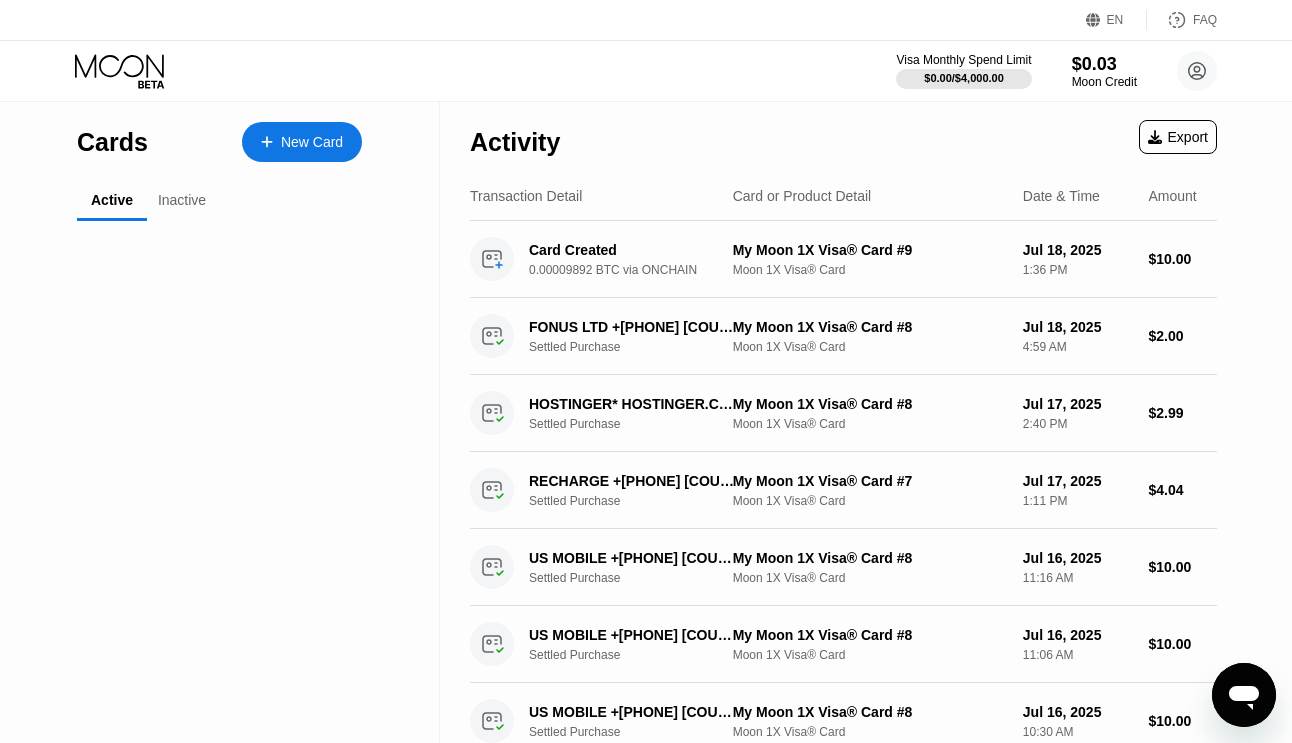 click 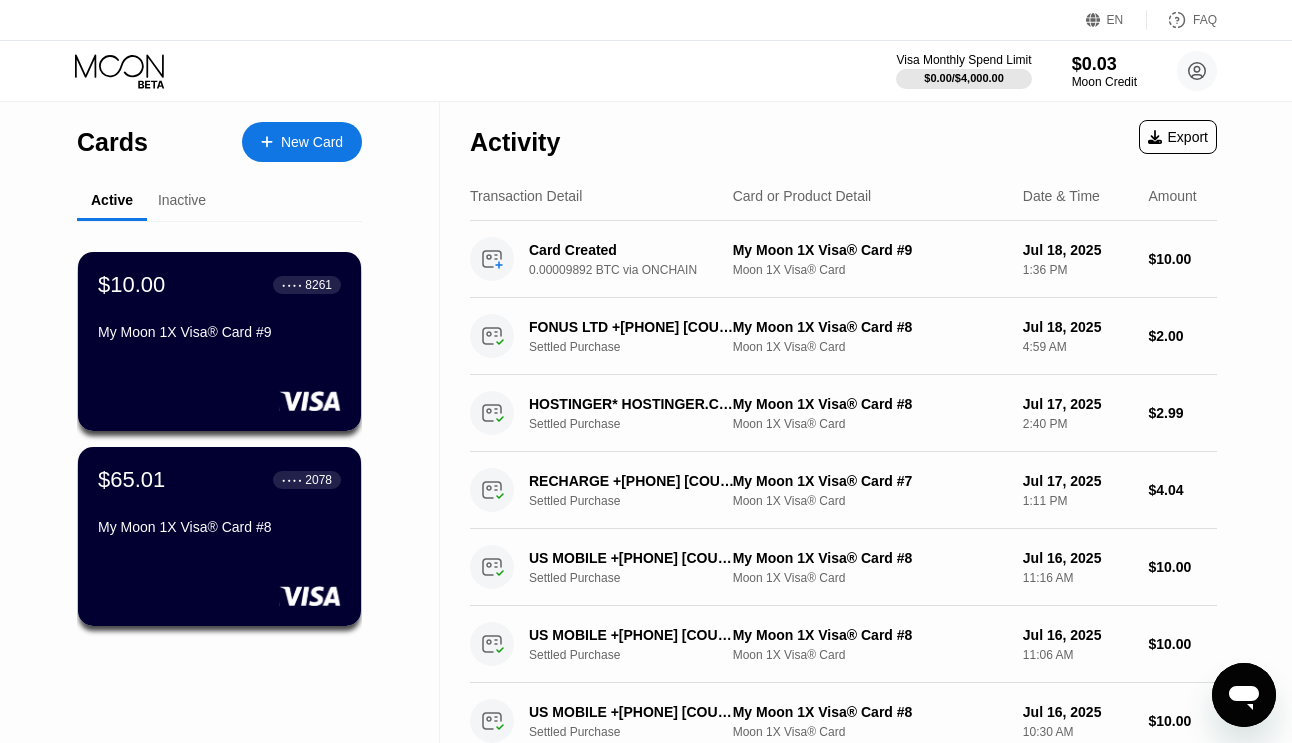 drag, startPoint x: 212, startPoint y: 468, endPoint x: 268, endPoint y: 450, distance: 58.821766 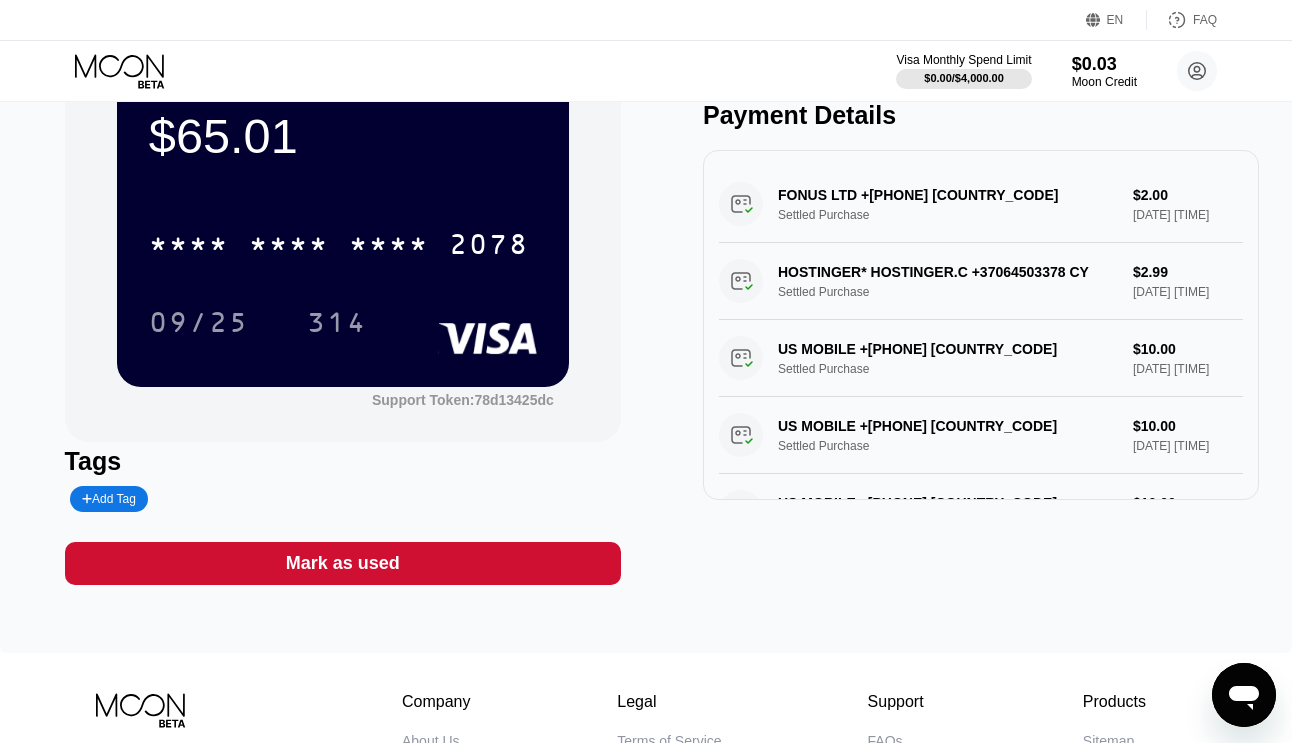 scroll, scrollTop: 100, scrollLeft: 0, axis: vertical 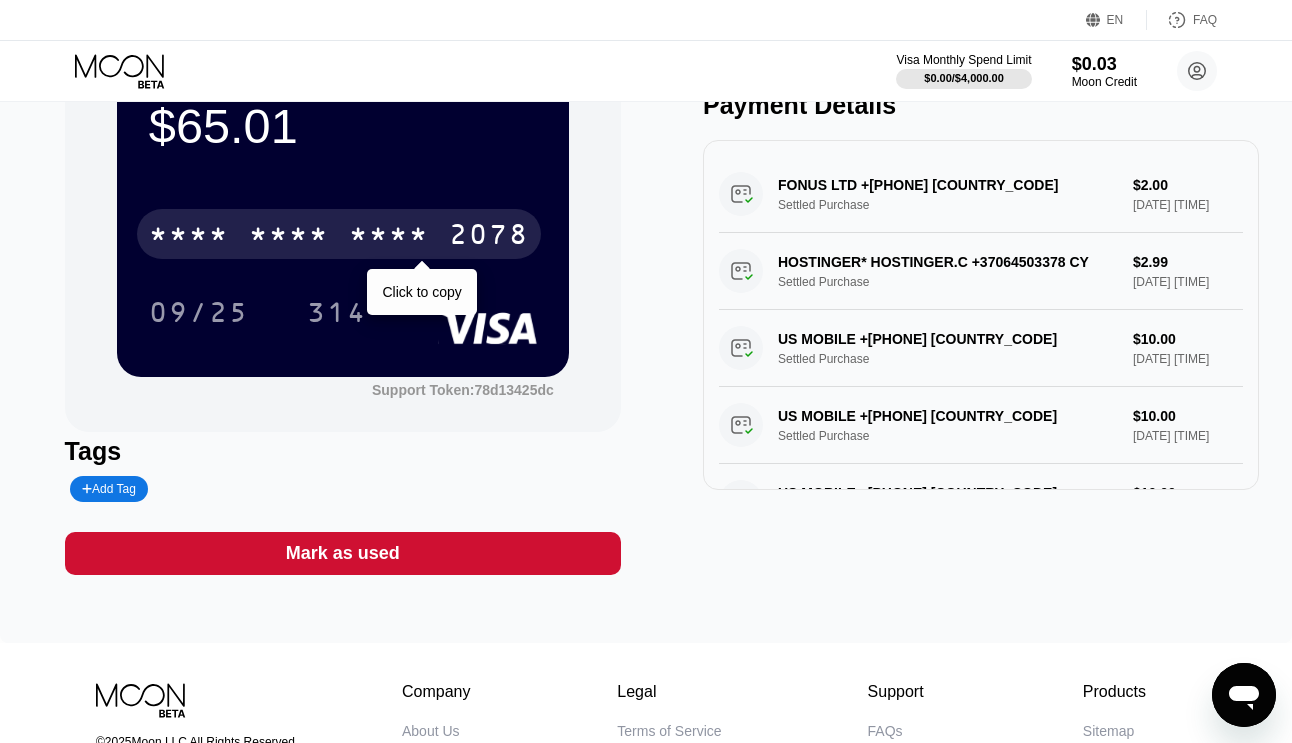 click on "* * * * * * * * * * * * 2078" at bounding box center (339, 234) 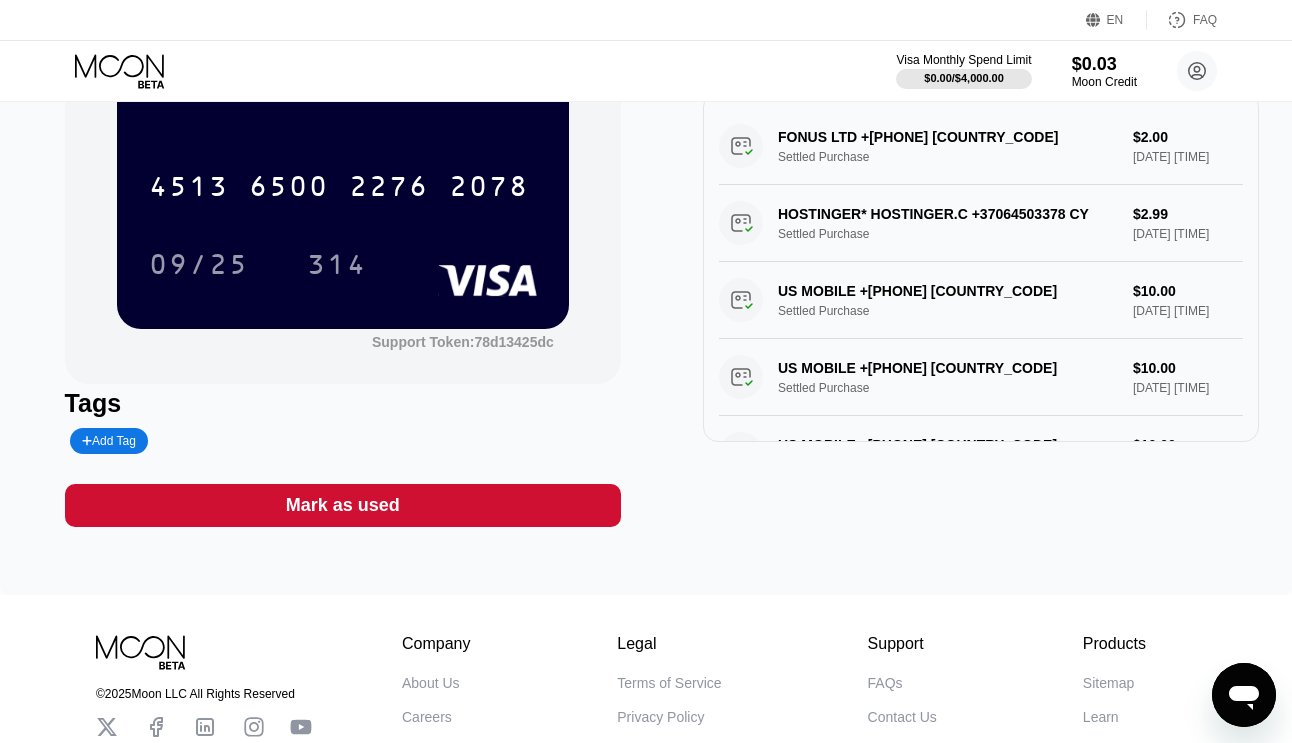 scroll, scrollTop: 0, scrollLeft: 0, axis: both 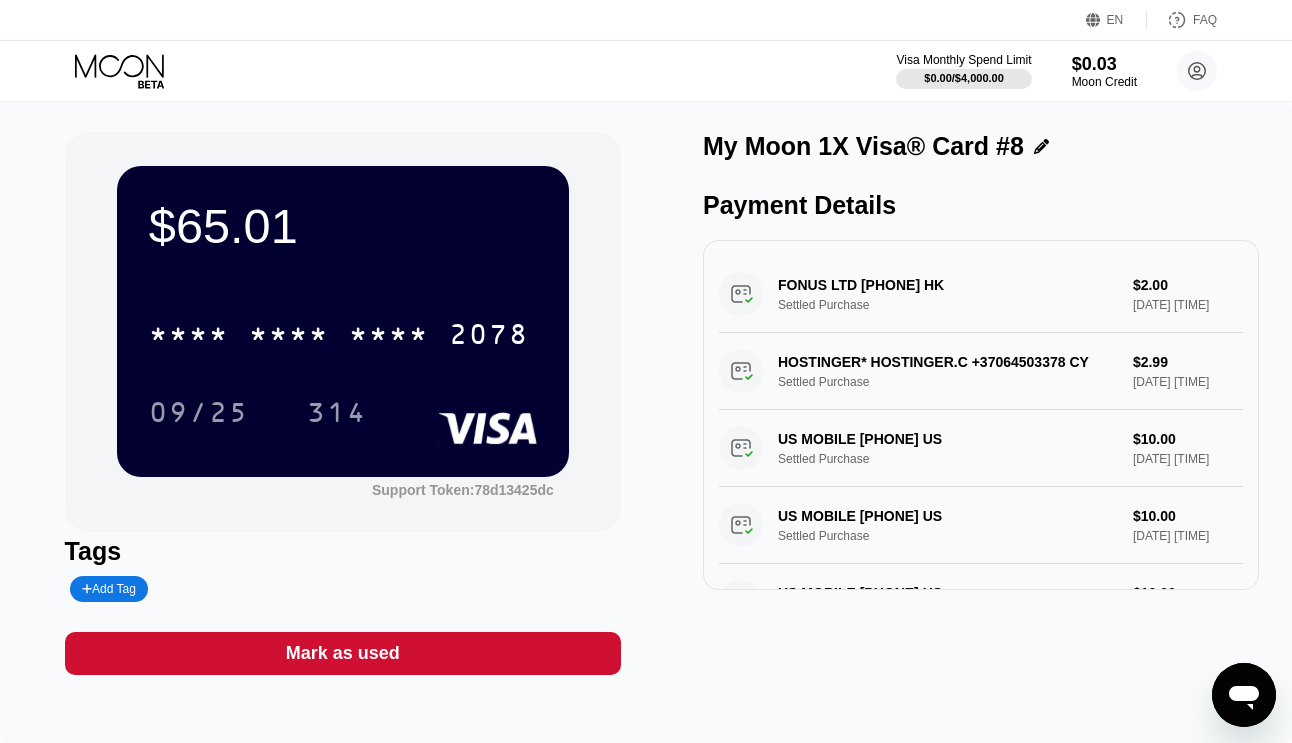 click 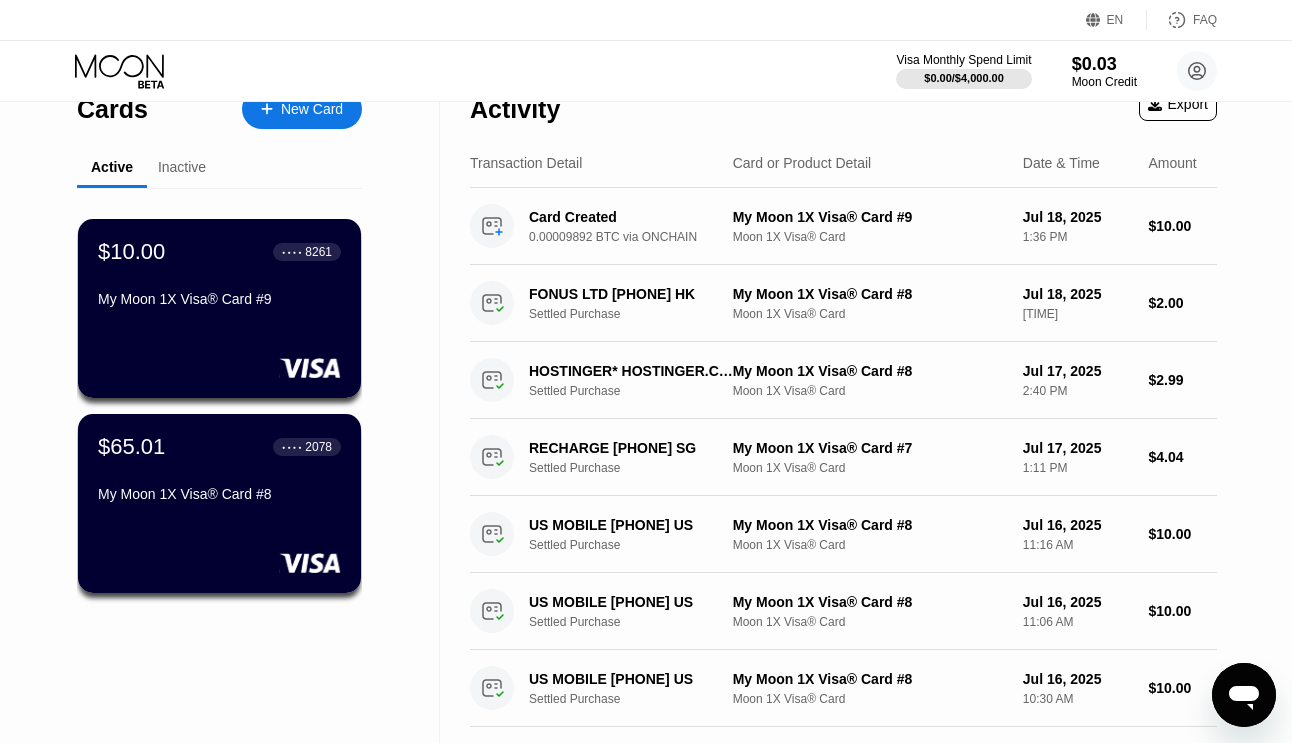 scroll, scrollTop: 0, scrollLeft: 0, axis: both 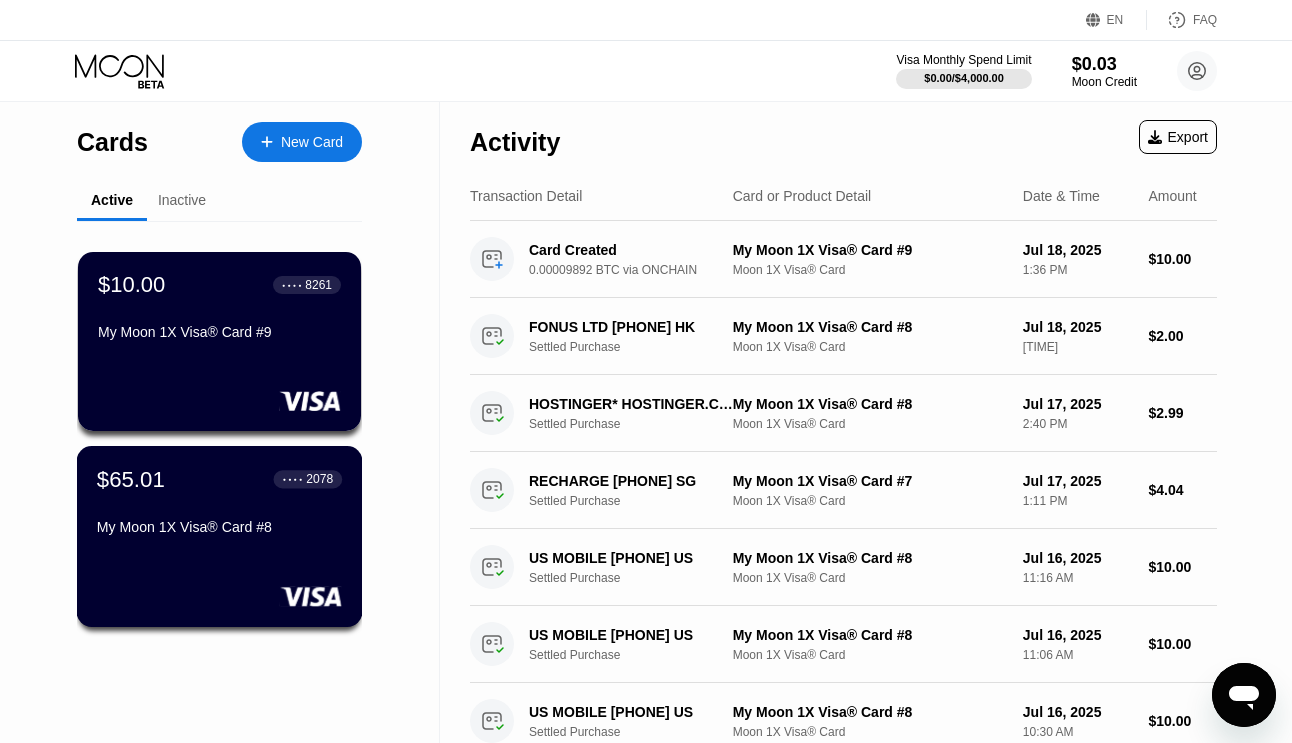 click on "$65.01 ● ● ● ● 2078" at bounding box center (219, 479) 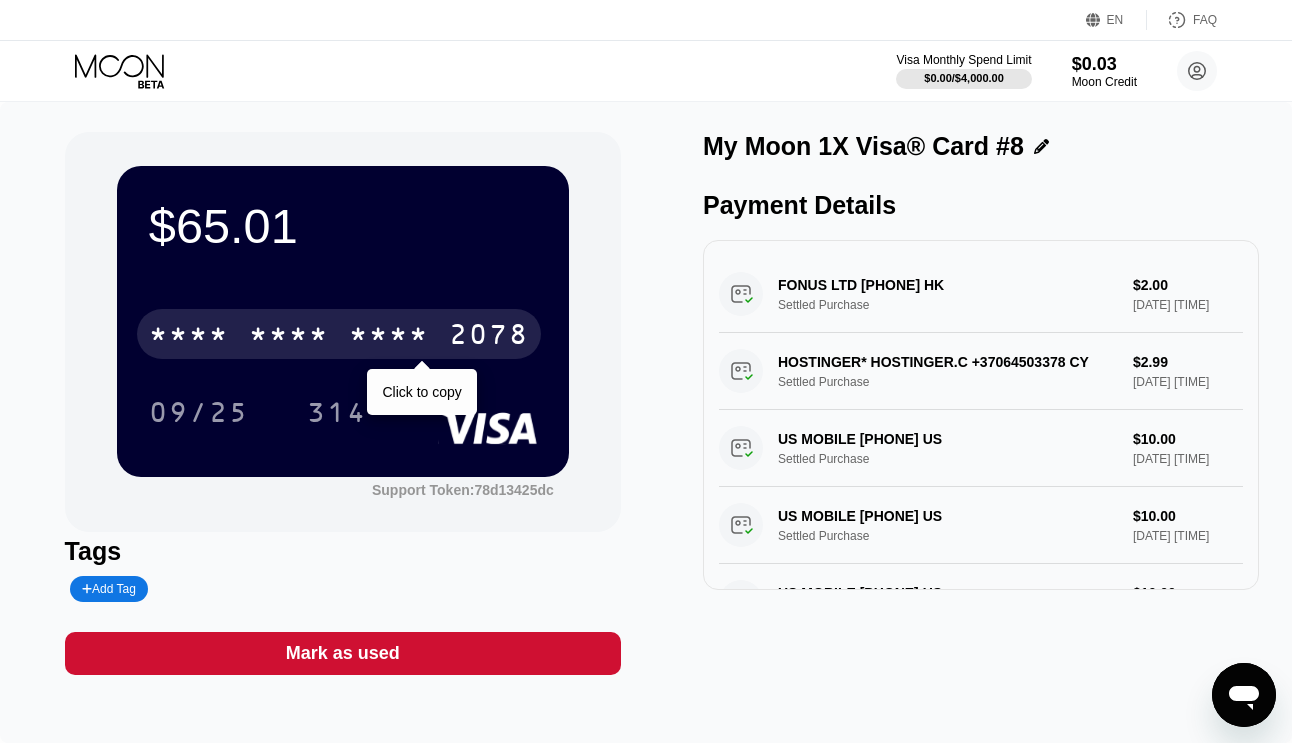 click on "* * * * * * * * * * * * 2078" at bounding box center (339, 334) 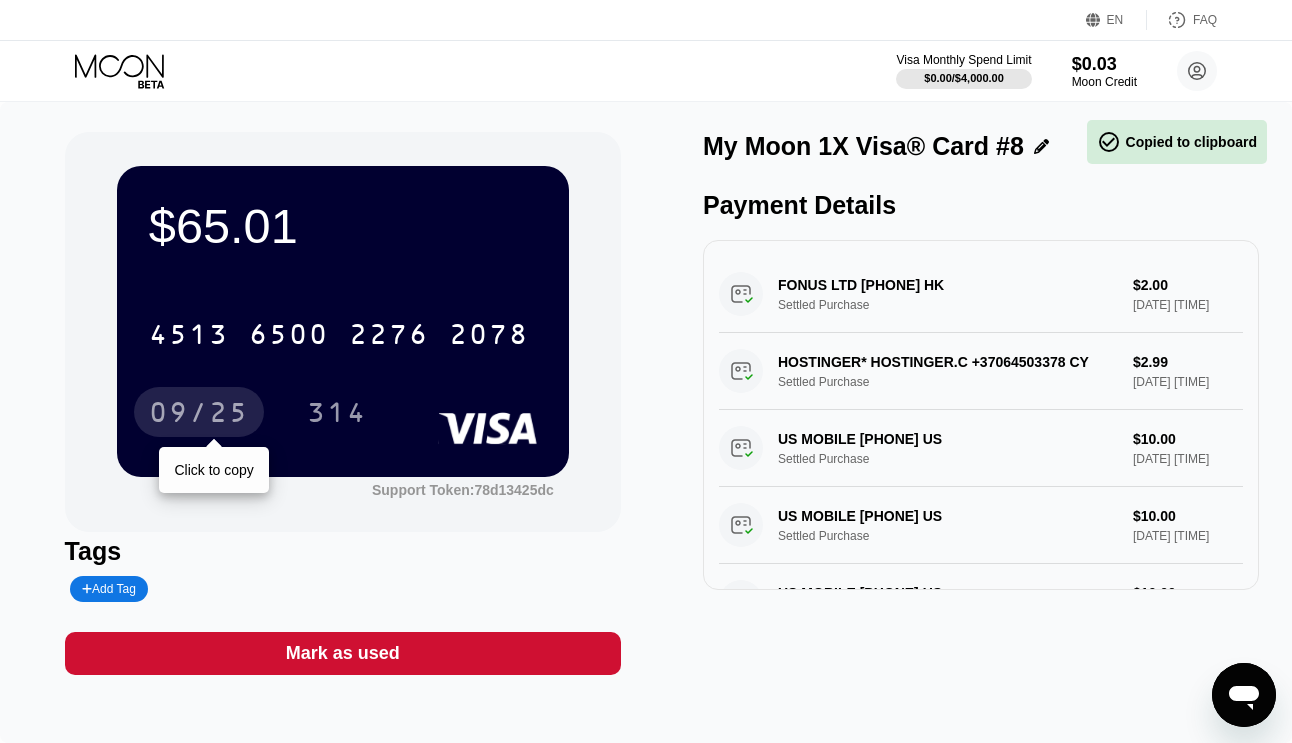 click on "09/25" at bounding box center (199, 415) 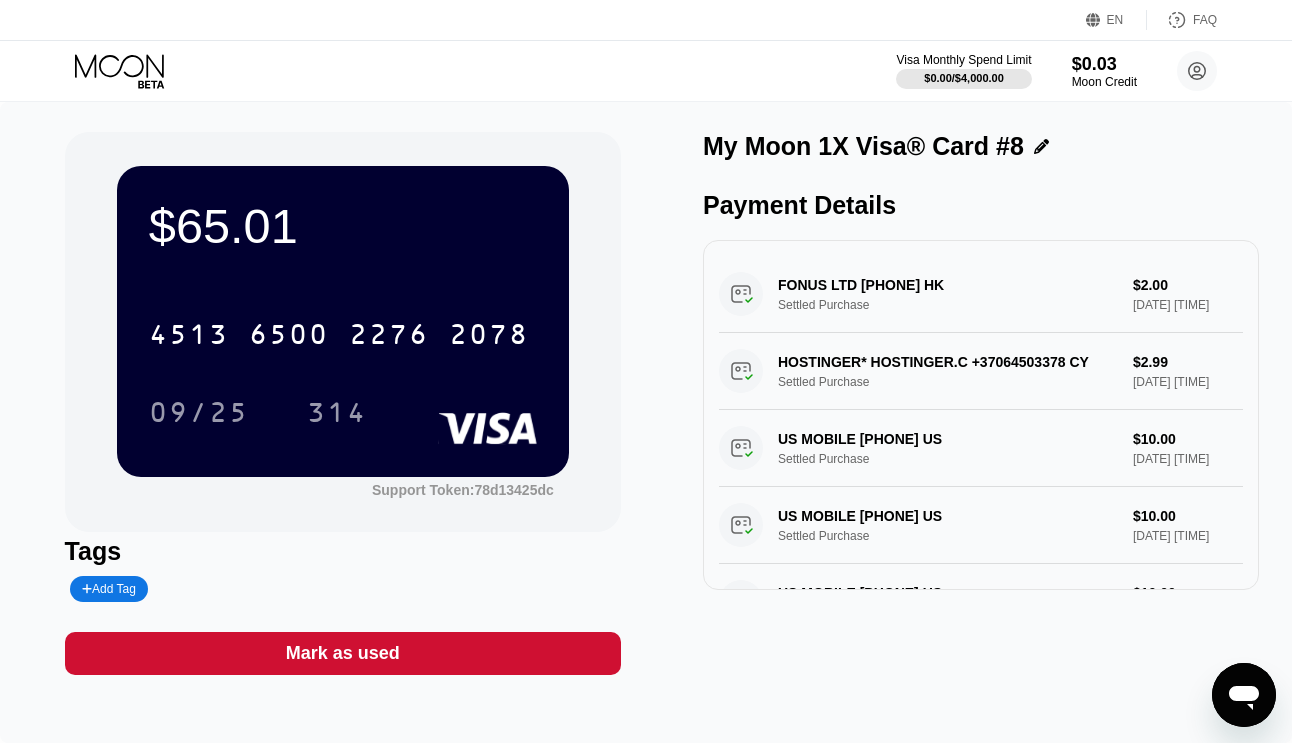 click on "314" at bounding box center (337, 415) 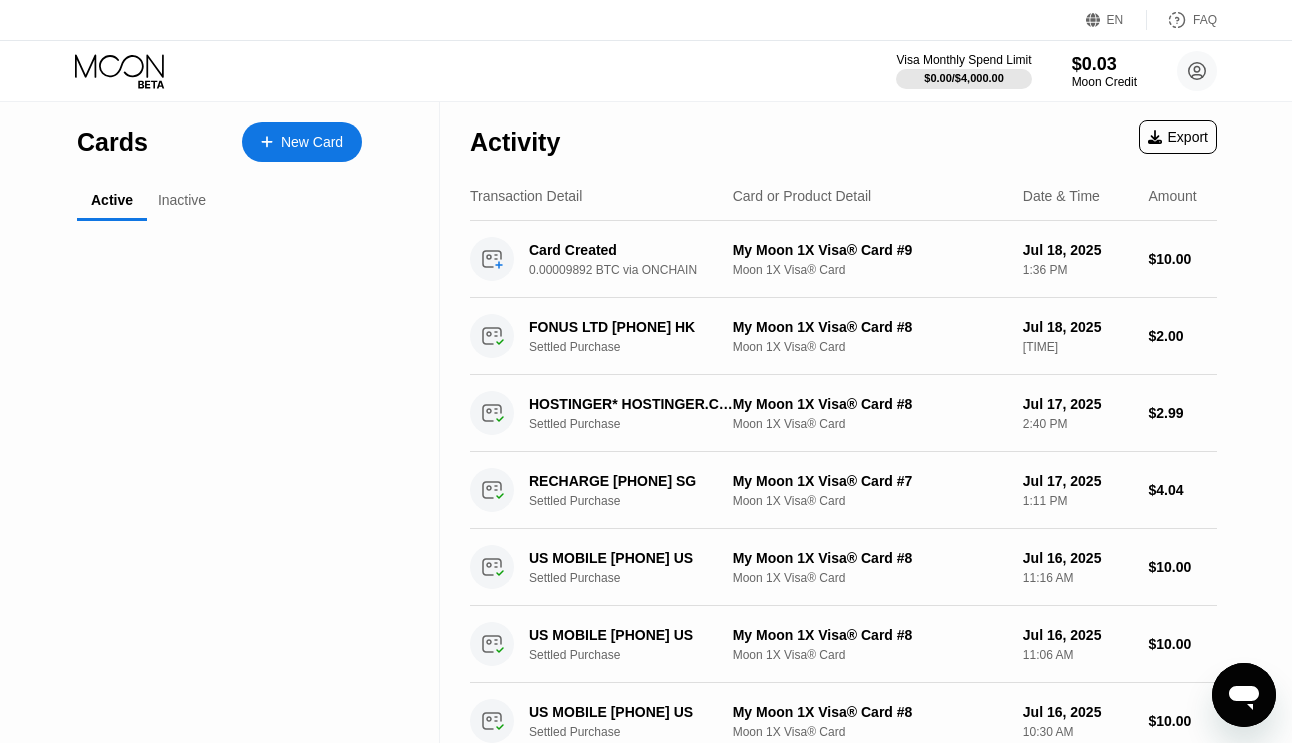 click 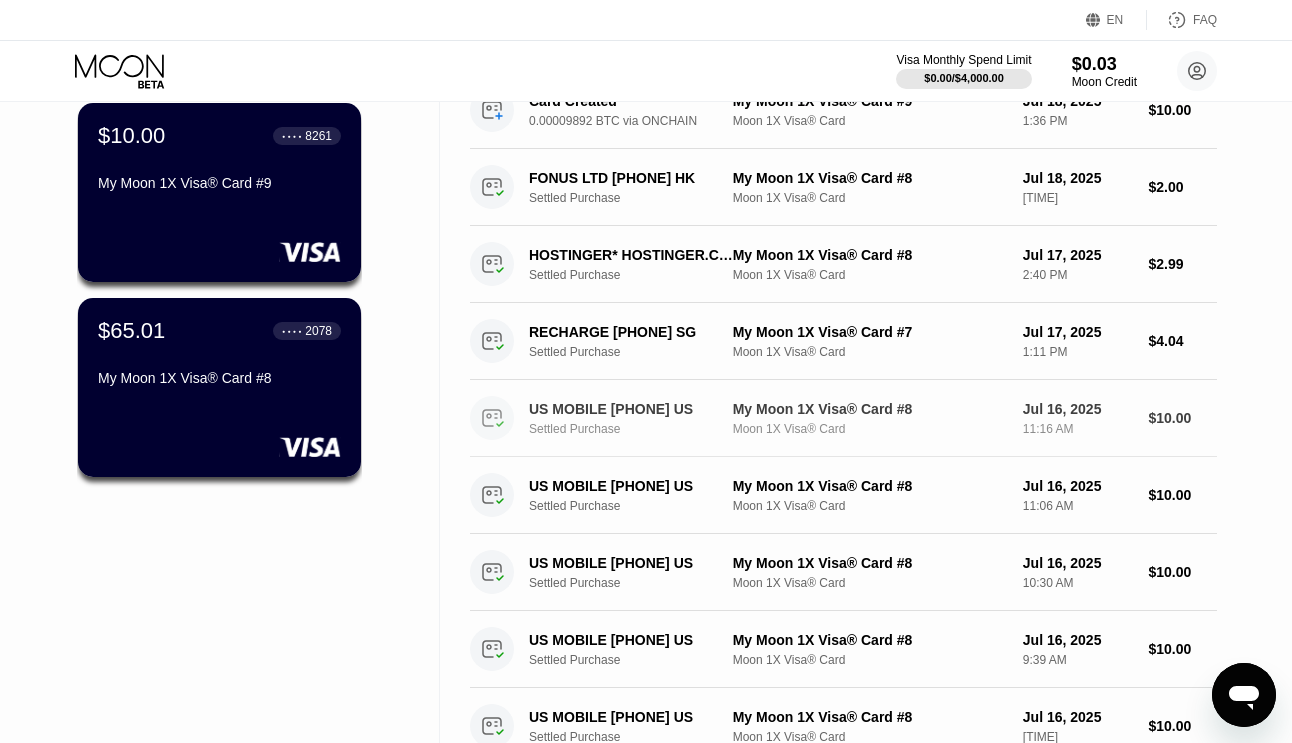 scroll, scrollTop: 0, scrollLeft: 0, axis: both 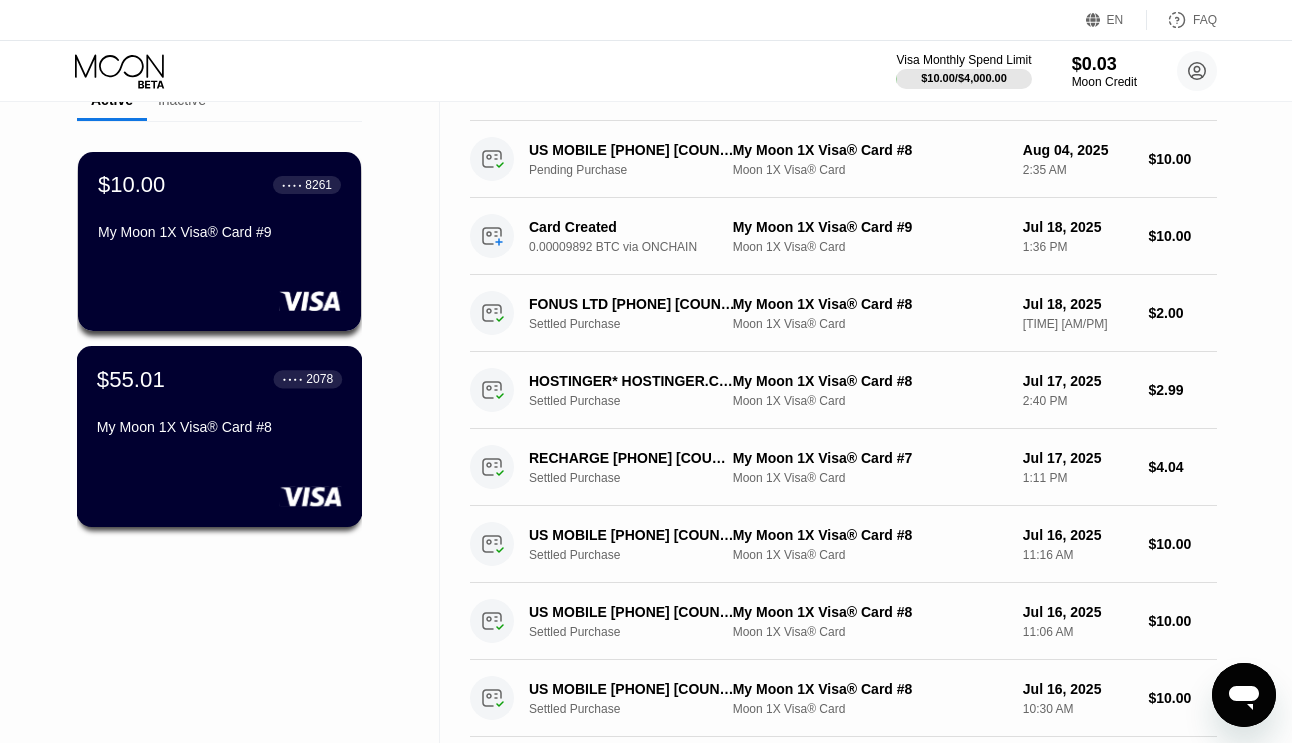 click on "$[PRICE] ● ● ● ● [LAST_FOUR] My Moon 1X Visa® Card #[NUMBER]" at bounding box center (220, 436) 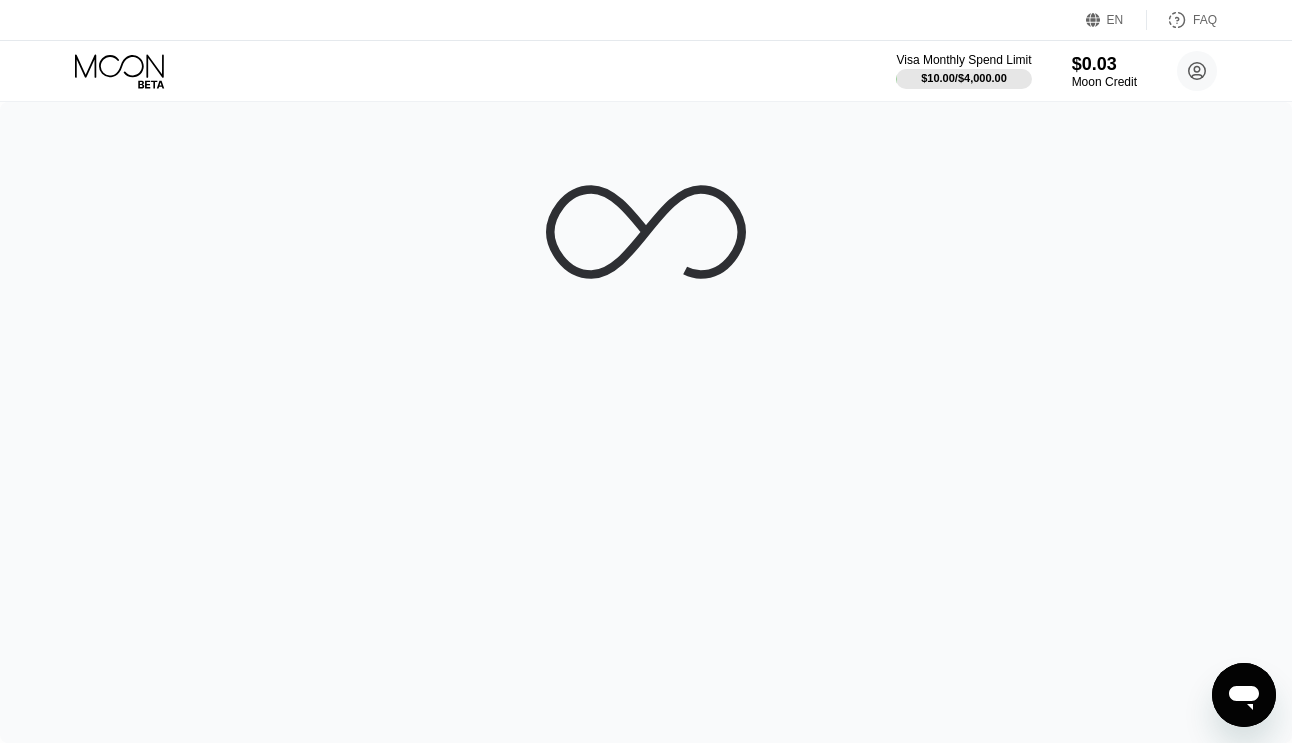 scroll, scrollTop: 0, scrollLeft: 0, axis: both 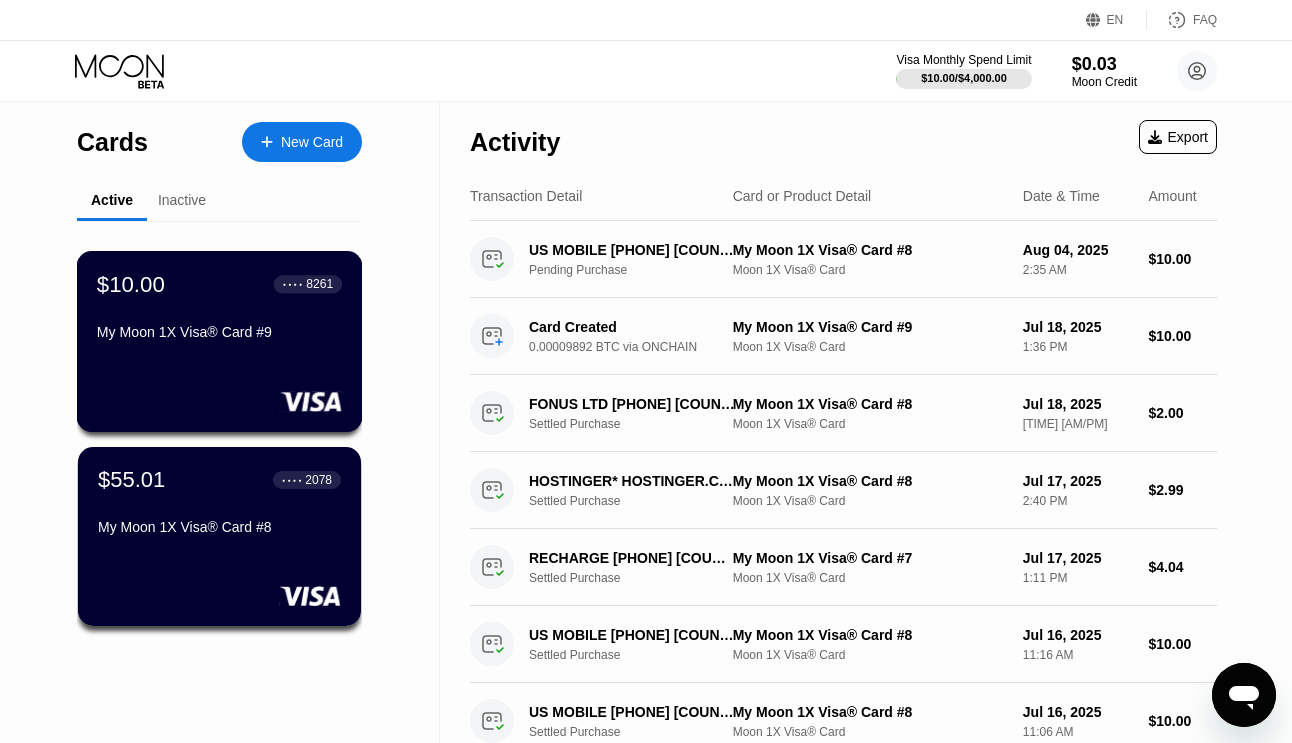 click on "$10.00 ● ● ● ● 8261 My Moon 1X Visa® Card #9" at bounding box center (219, 309) 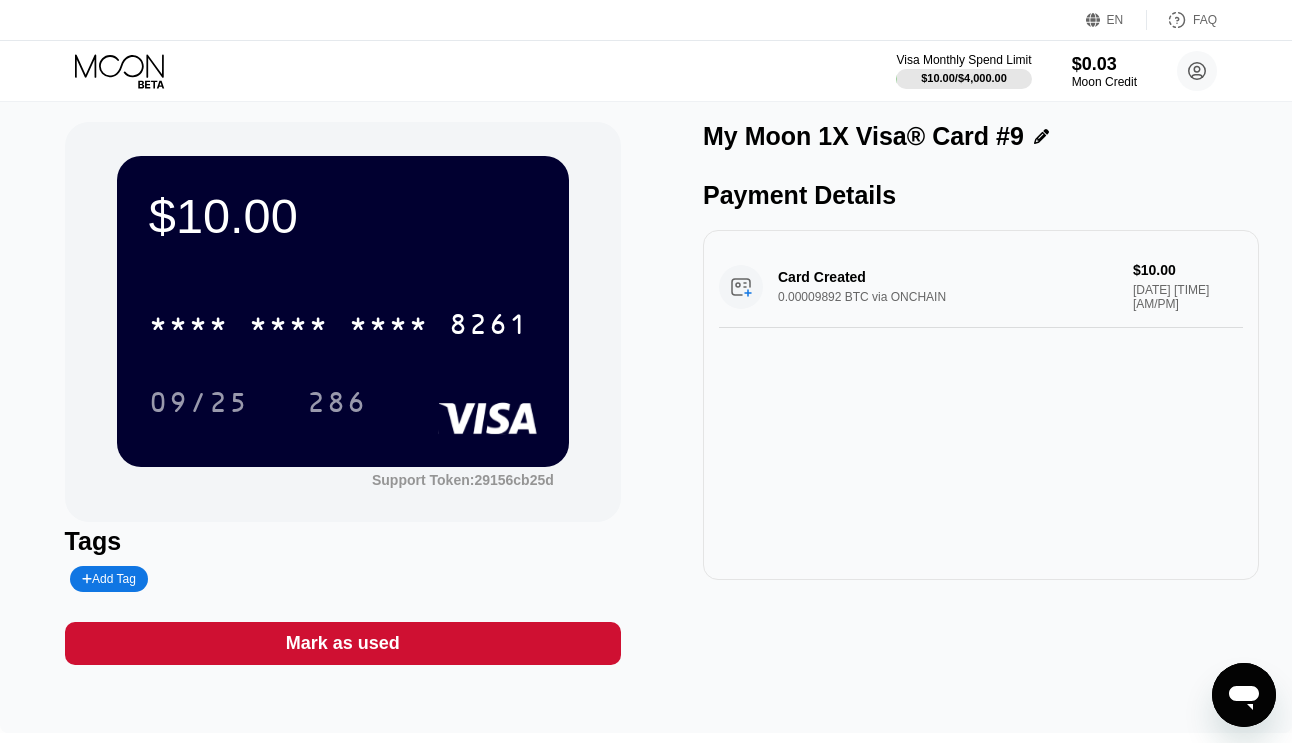 scroll, scrollTop: 0, scrollLeft: 0, axis: both 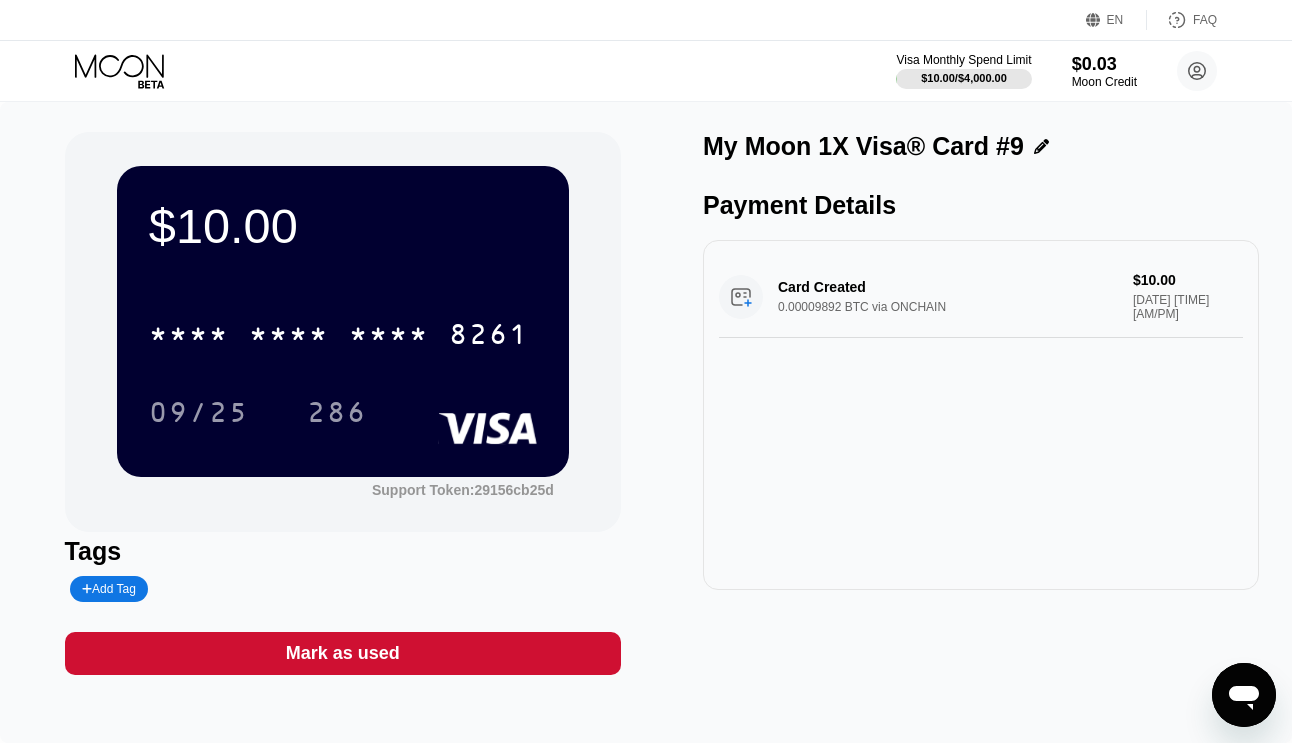 click 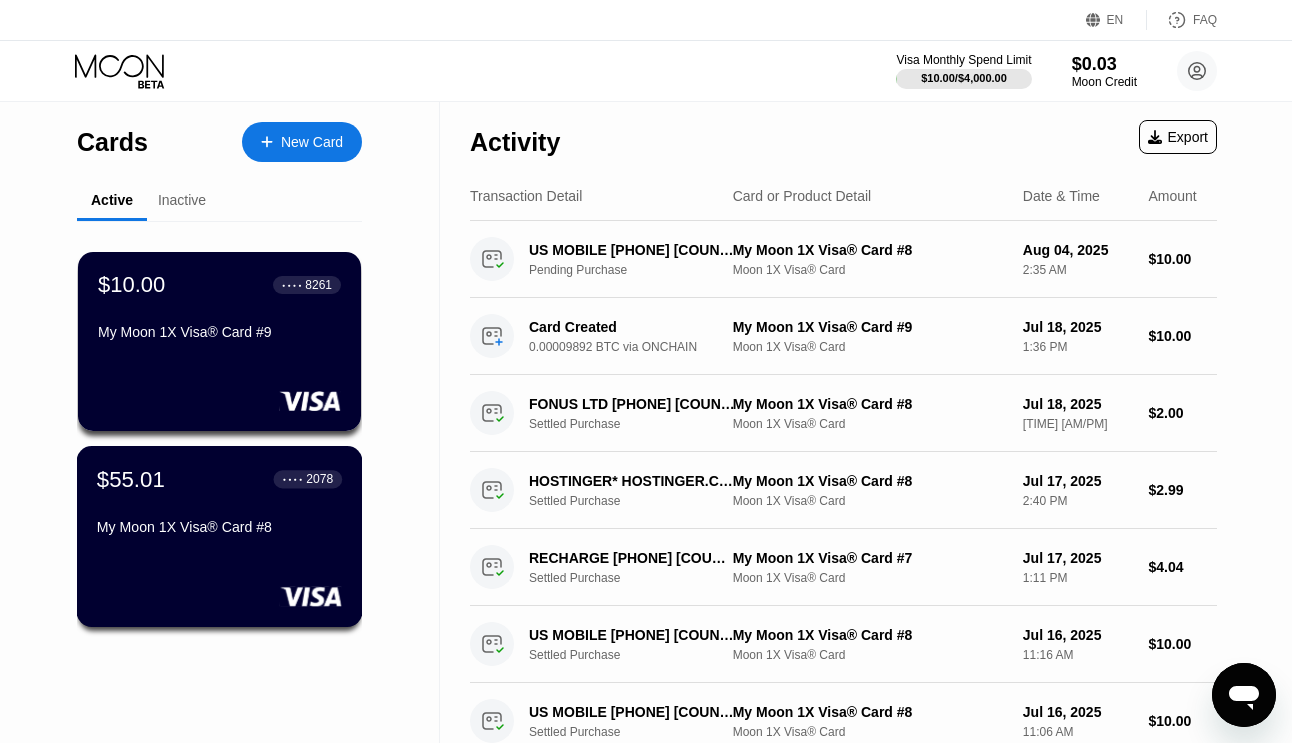 drag, startPoint x: 260, startPoint y: 537, endPoint x: 421, endPoint y: 390, distance: 218.01376 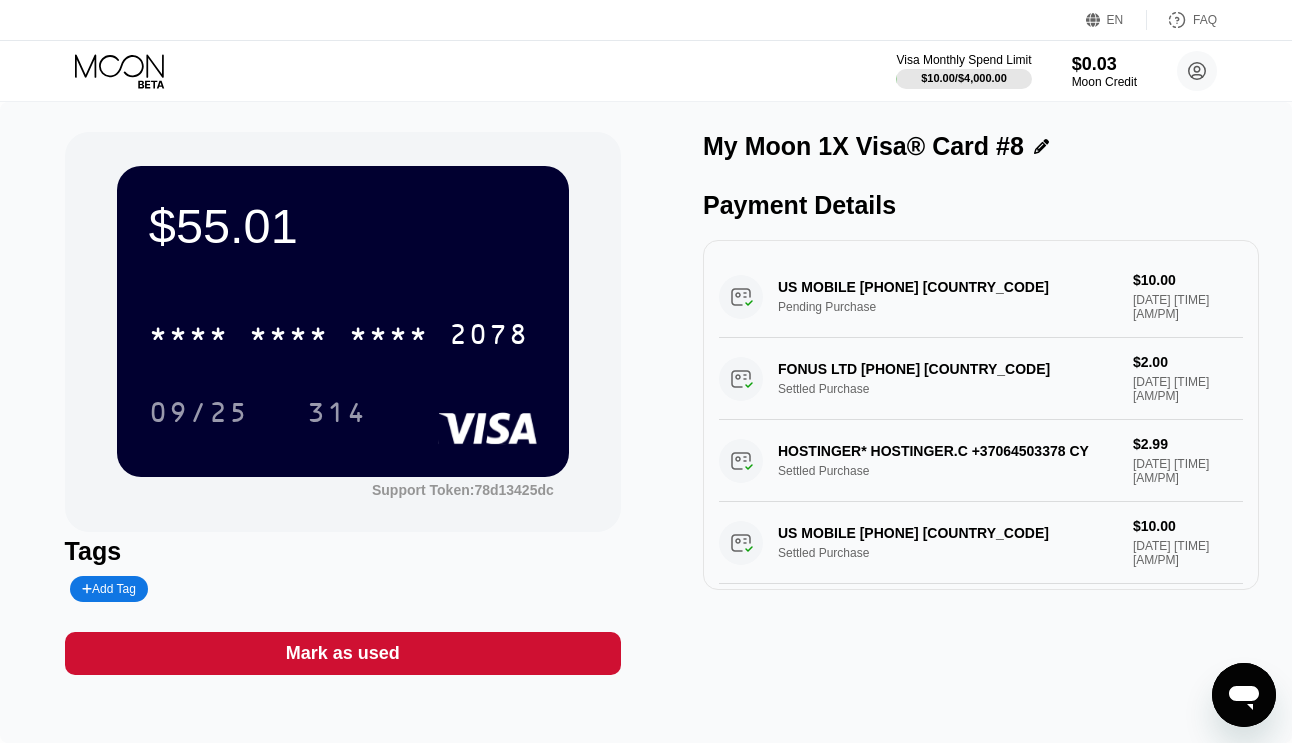 click 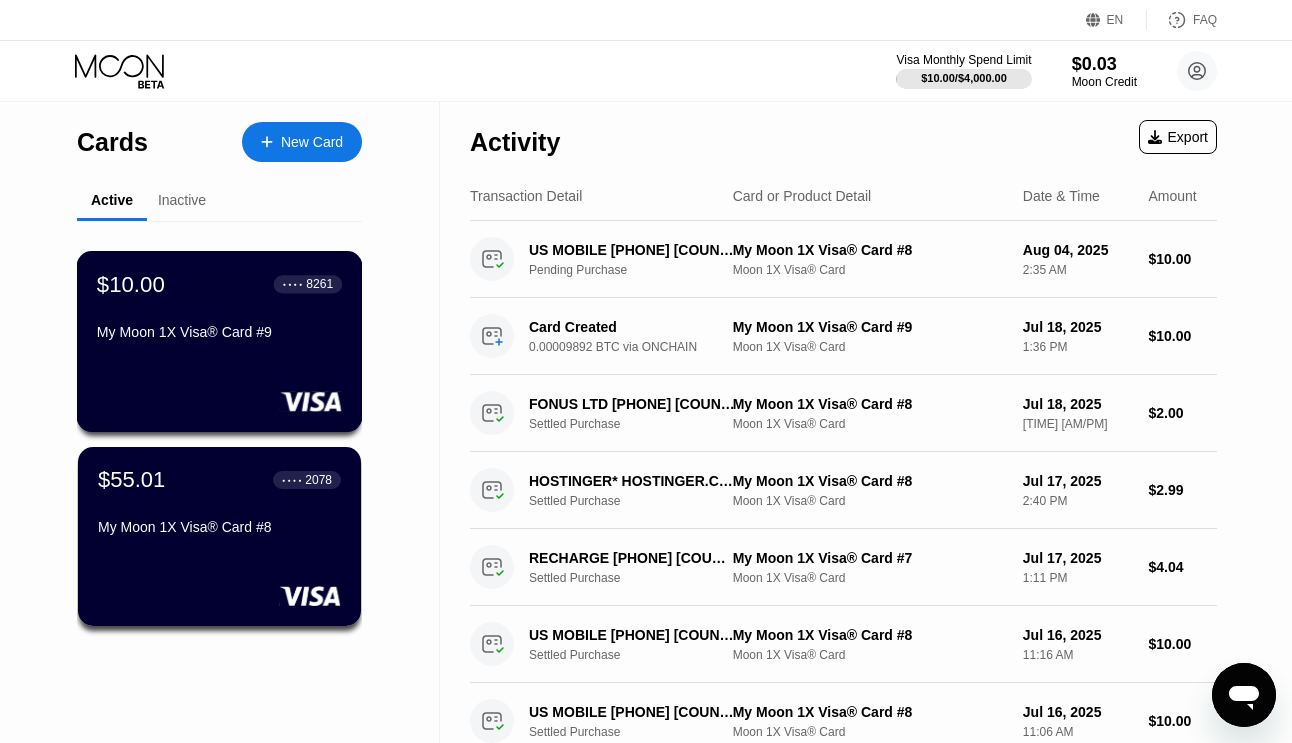 click on "$10.00 ● ● ● ● 8261 My Moon 1X Visa® Card #9" at bounding box center (220, 341) 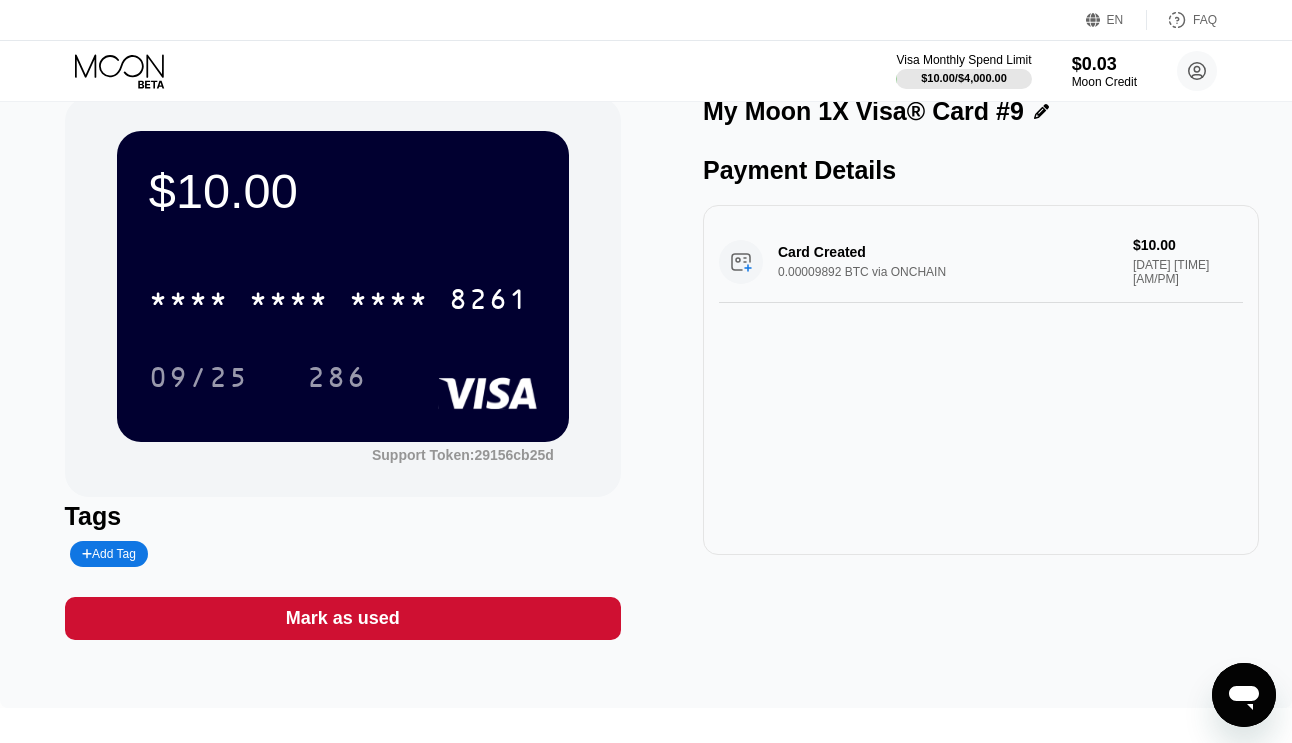 scroll, scrollTop: 0, scrollLeft: 0, axis: both 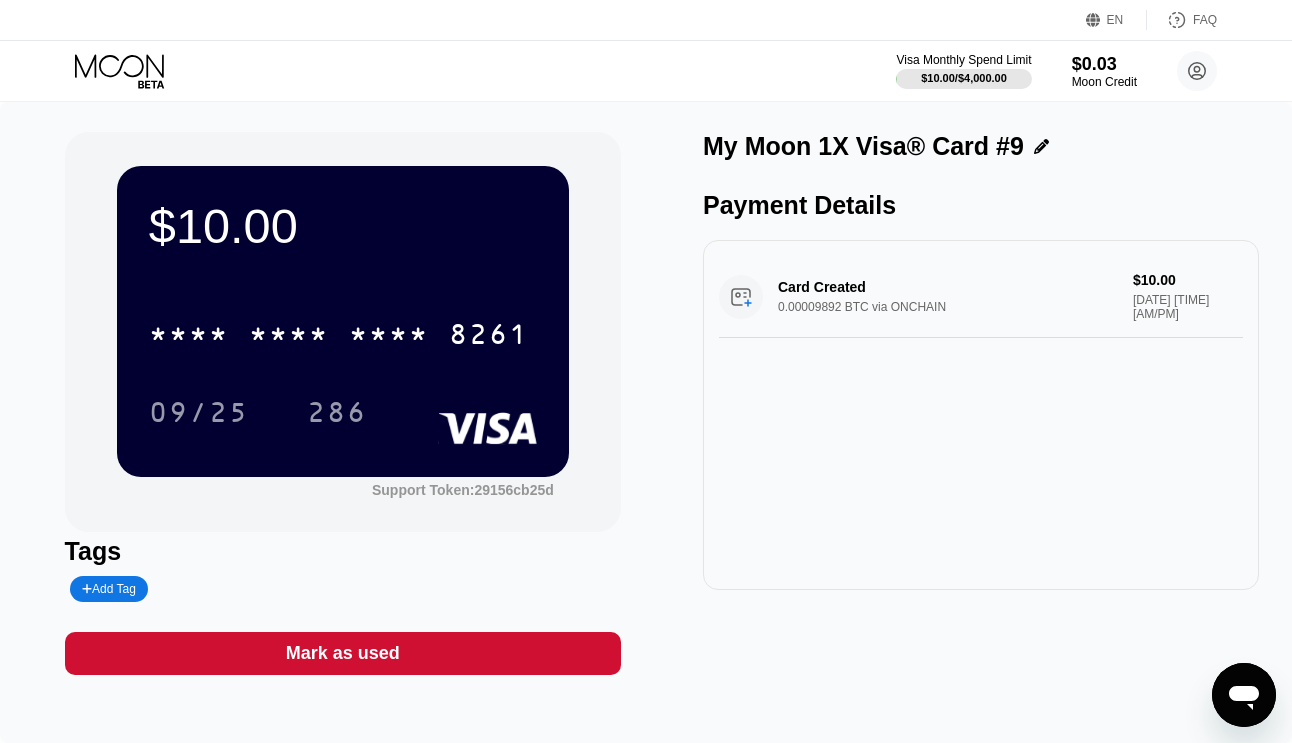 click 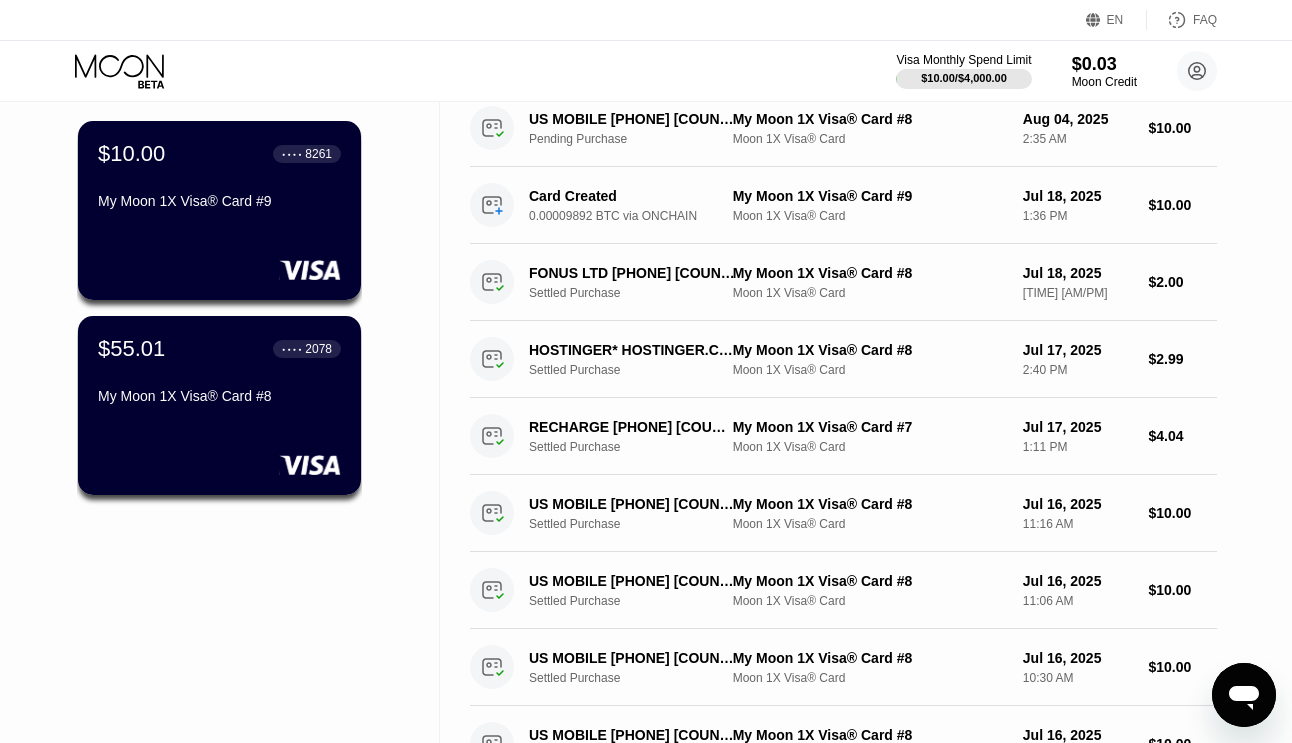 scroll, scrollTop: 0, scrollLeft: 0, axis: both 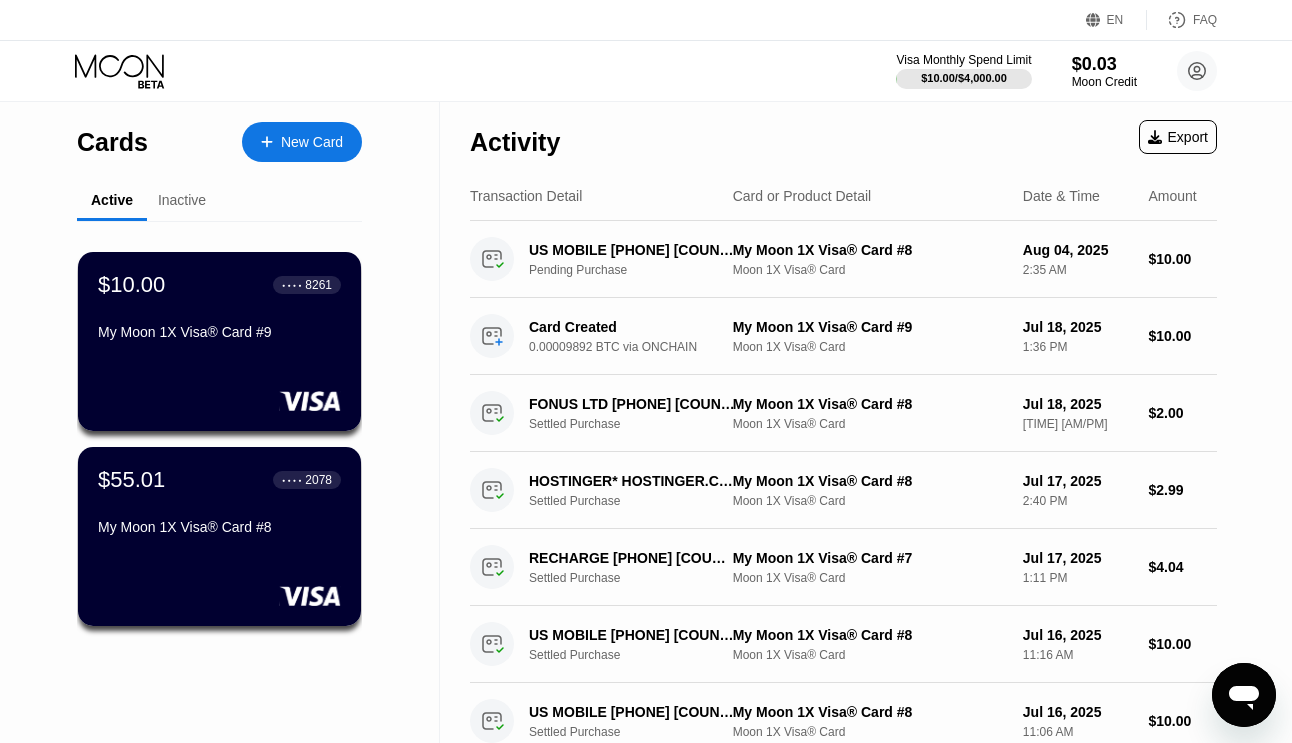 click on "Inactive" at bounding box center (182, 201) 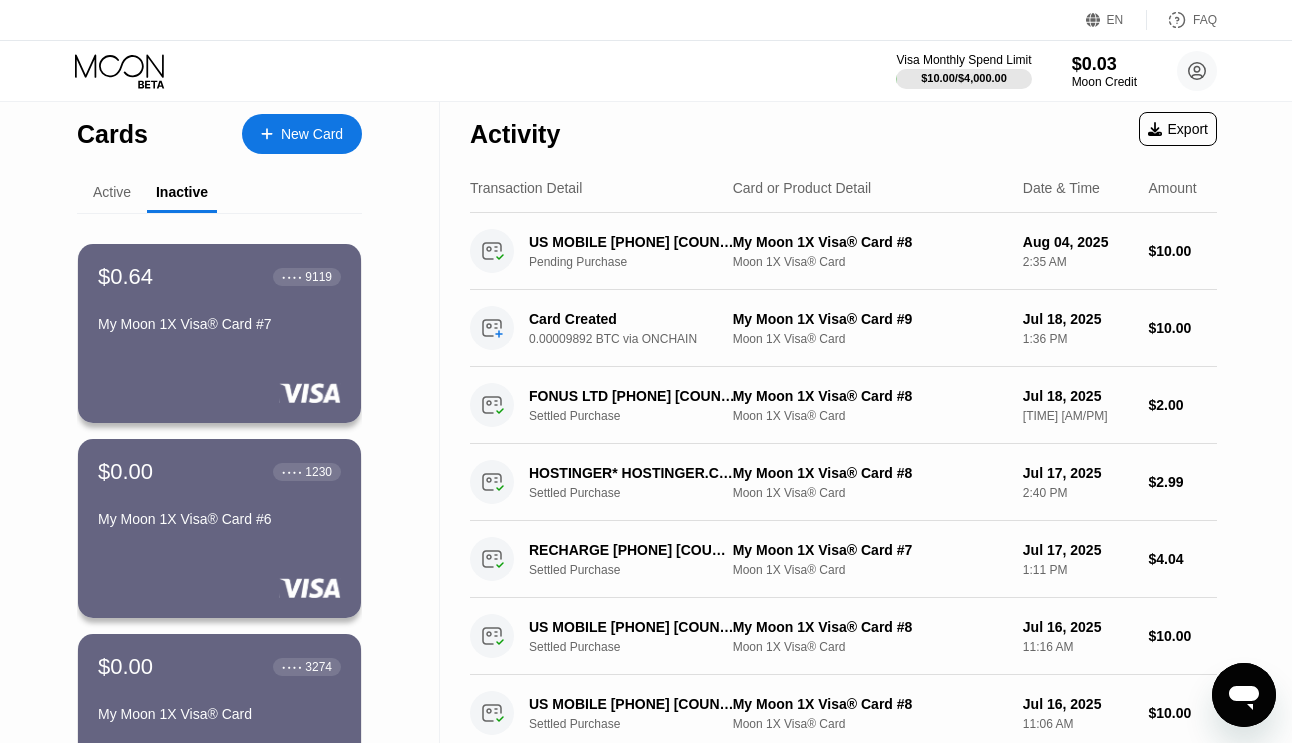scroll, scrollTop: 0, scrollLeft: 0, axis: both 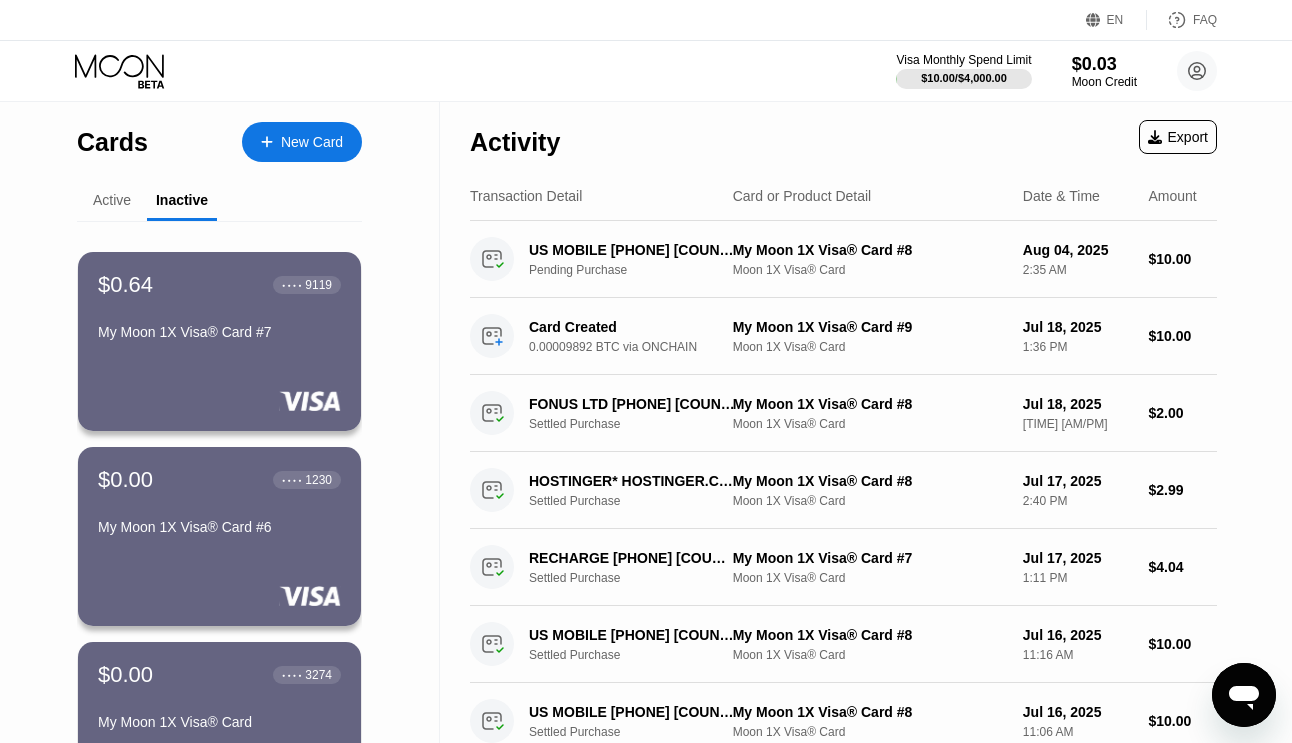click on "Active" at bounding box center [112, 200] 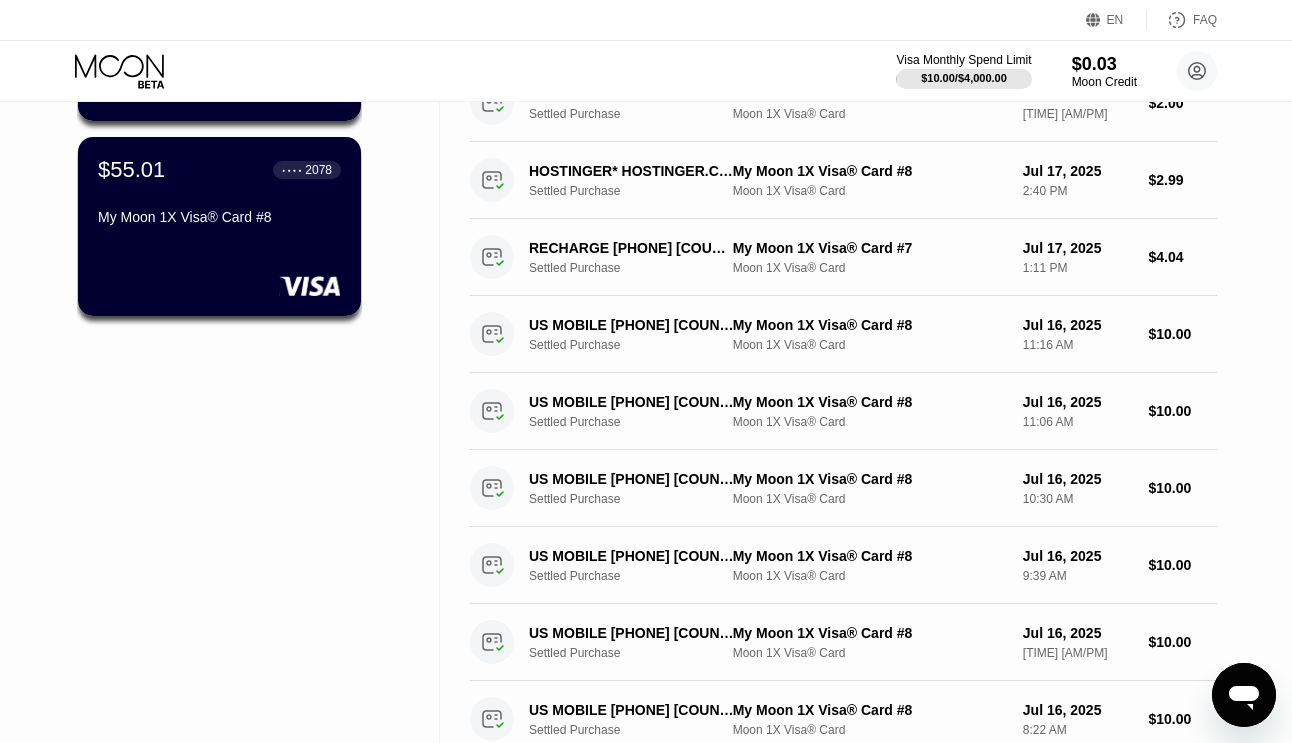 scroll, scrollTop: 200, scrollLeft: 0, axis: vertical 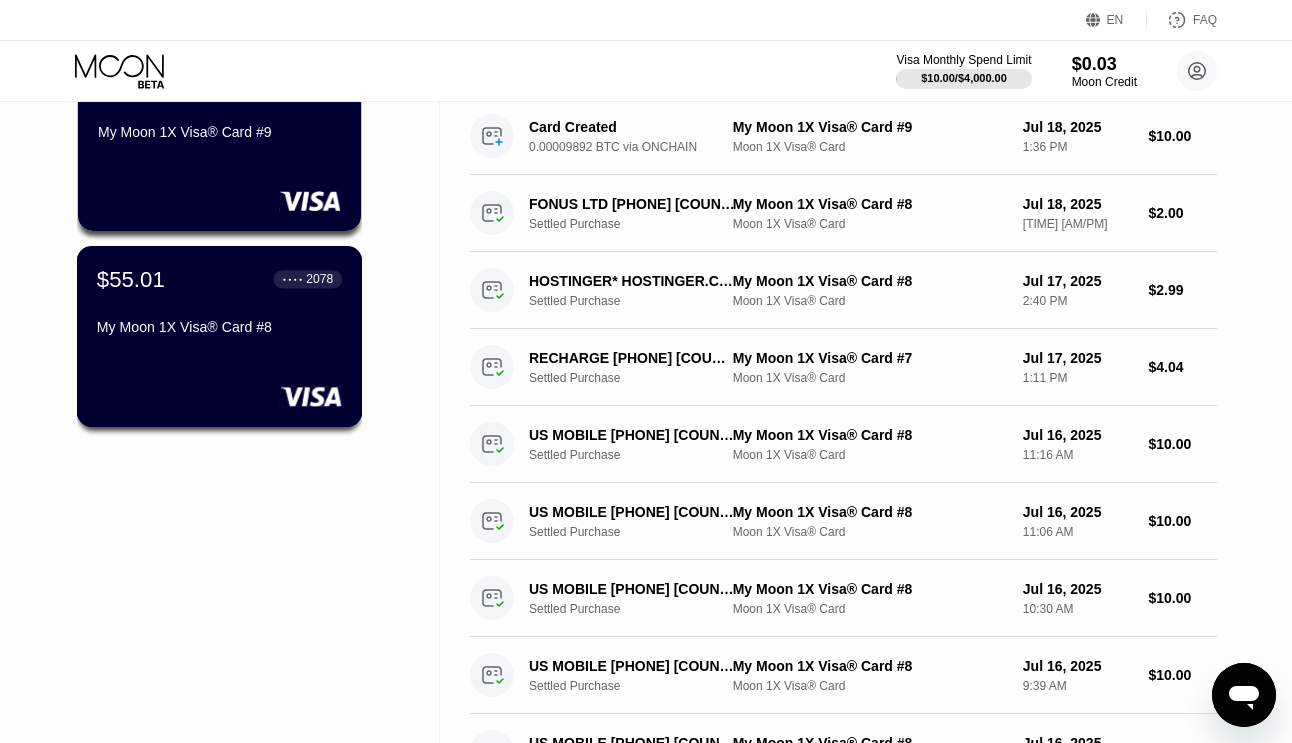 click on "My Moon 1X Visa® Card #8" at bounding box center (219, 327) 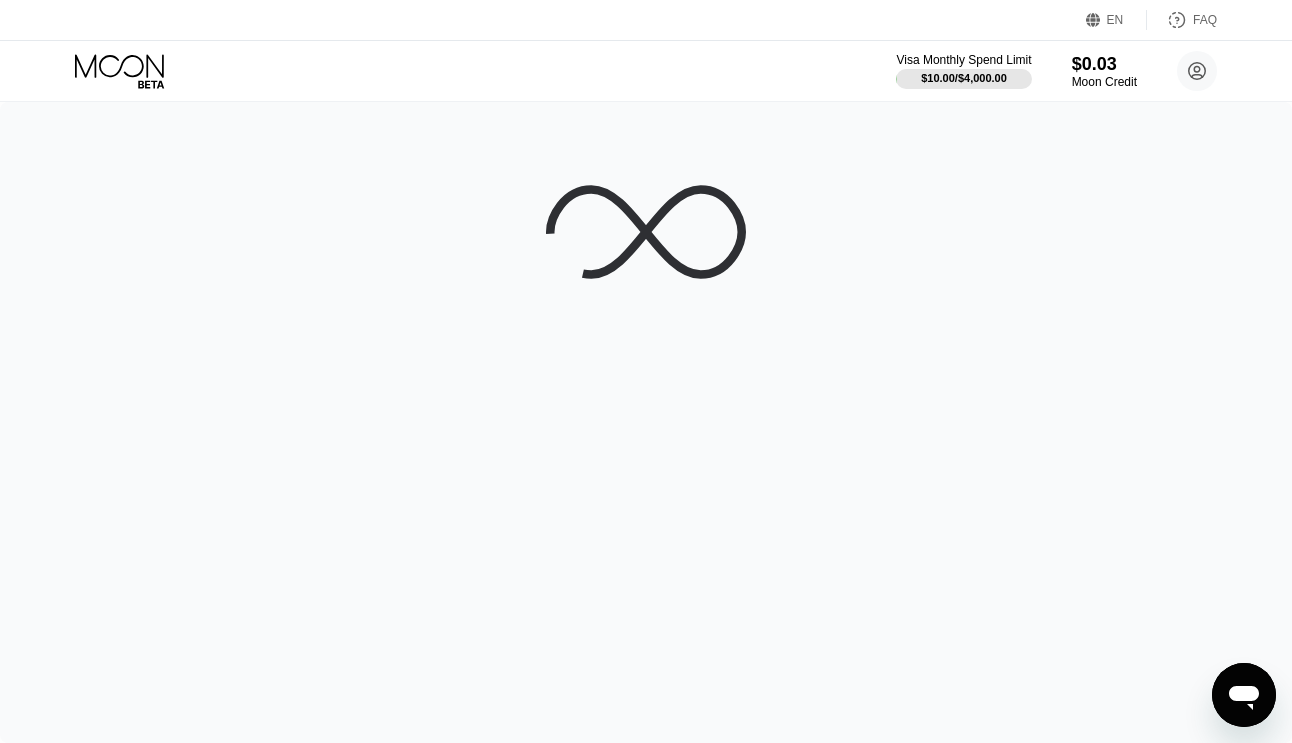 scroll, scrollTop: 0, scrollLeft: 0, axis: both 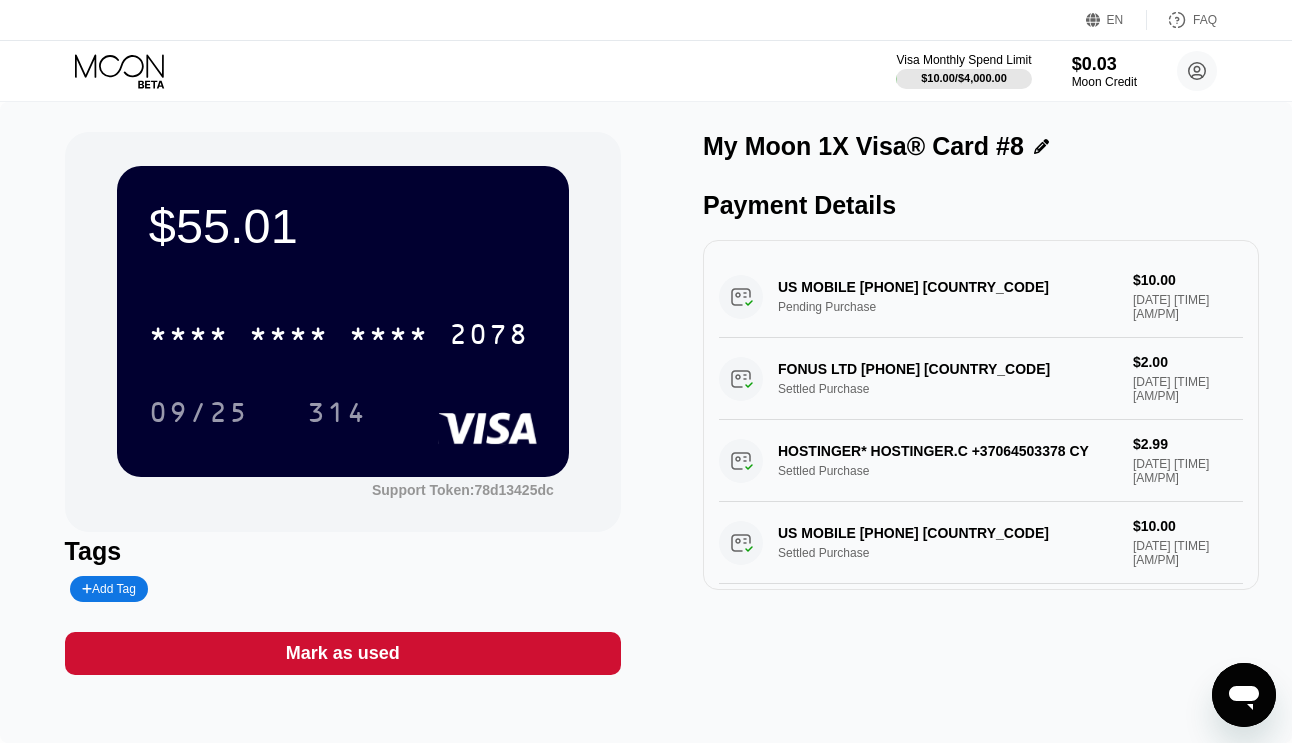 click 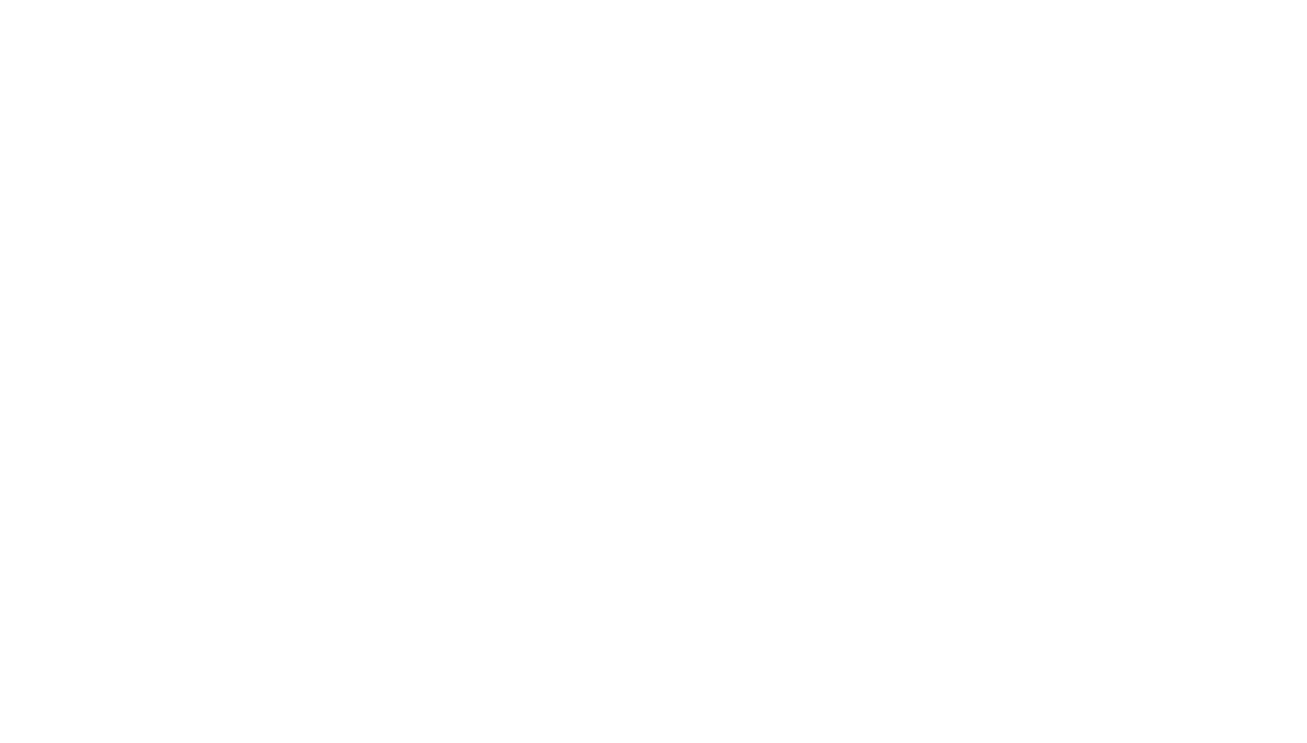 scroll, scrollTop: 0, scrollLeft: 0, axis: both 